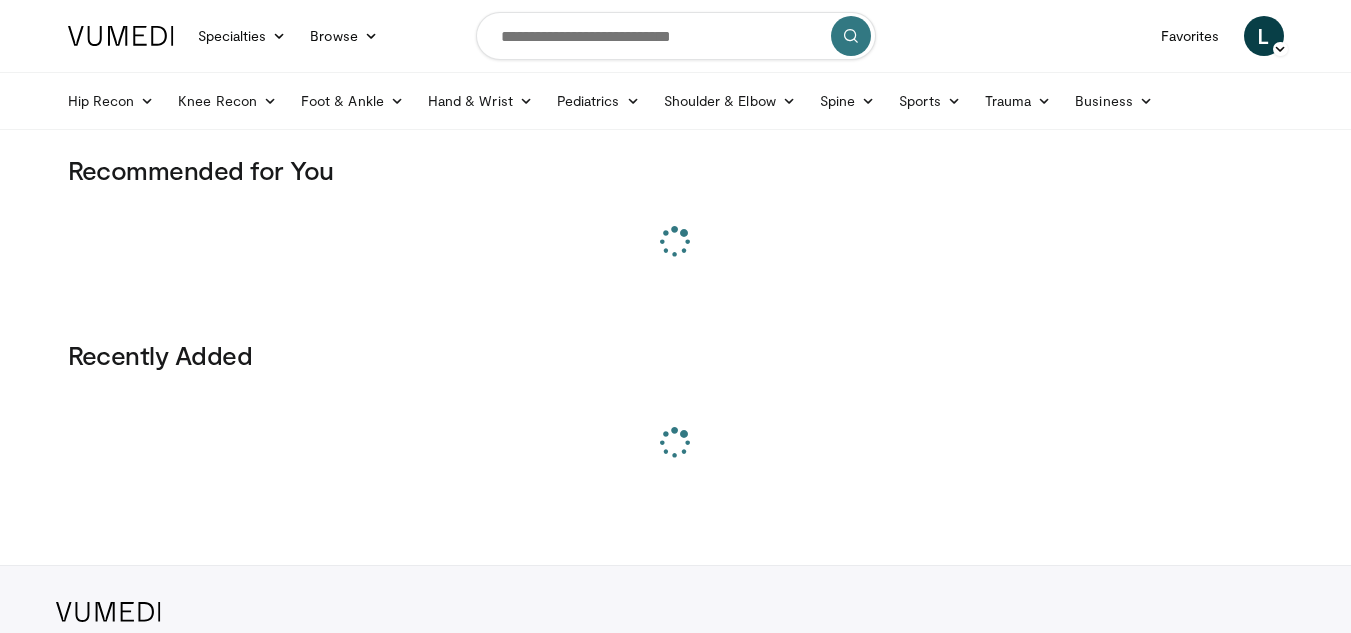 scroll, scrollTop: 0, scrollLeft: 0, axis: both 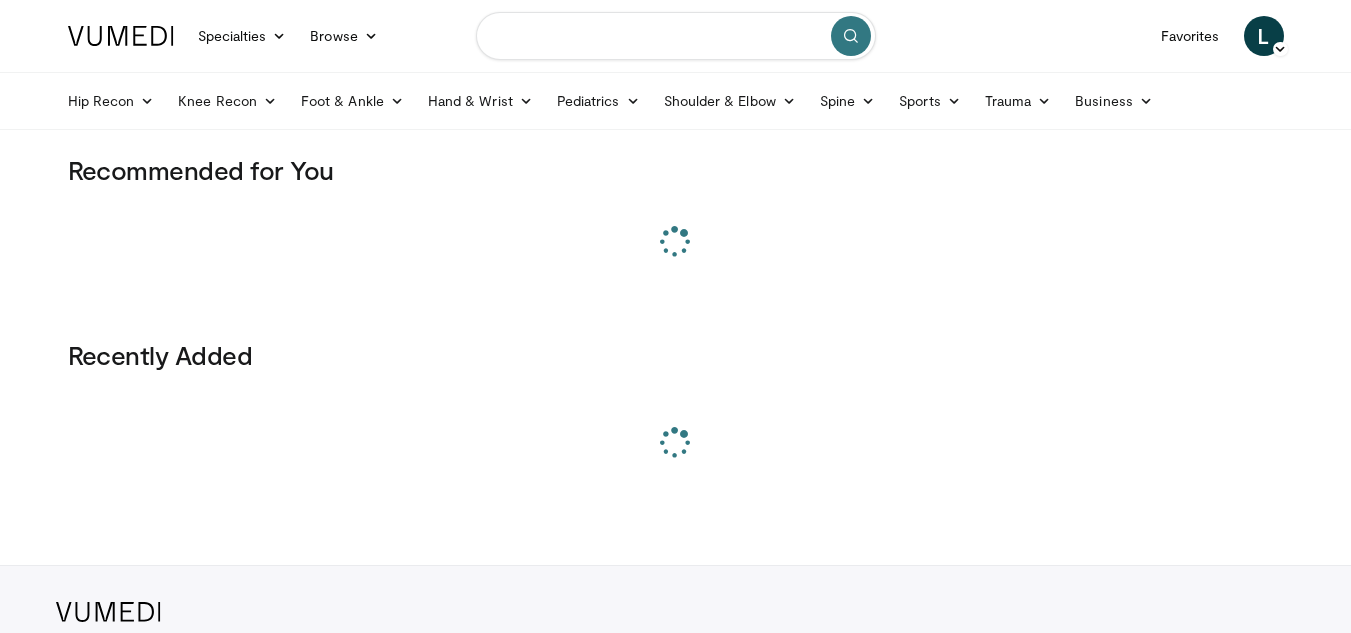 click at bounding box center [676, 36] 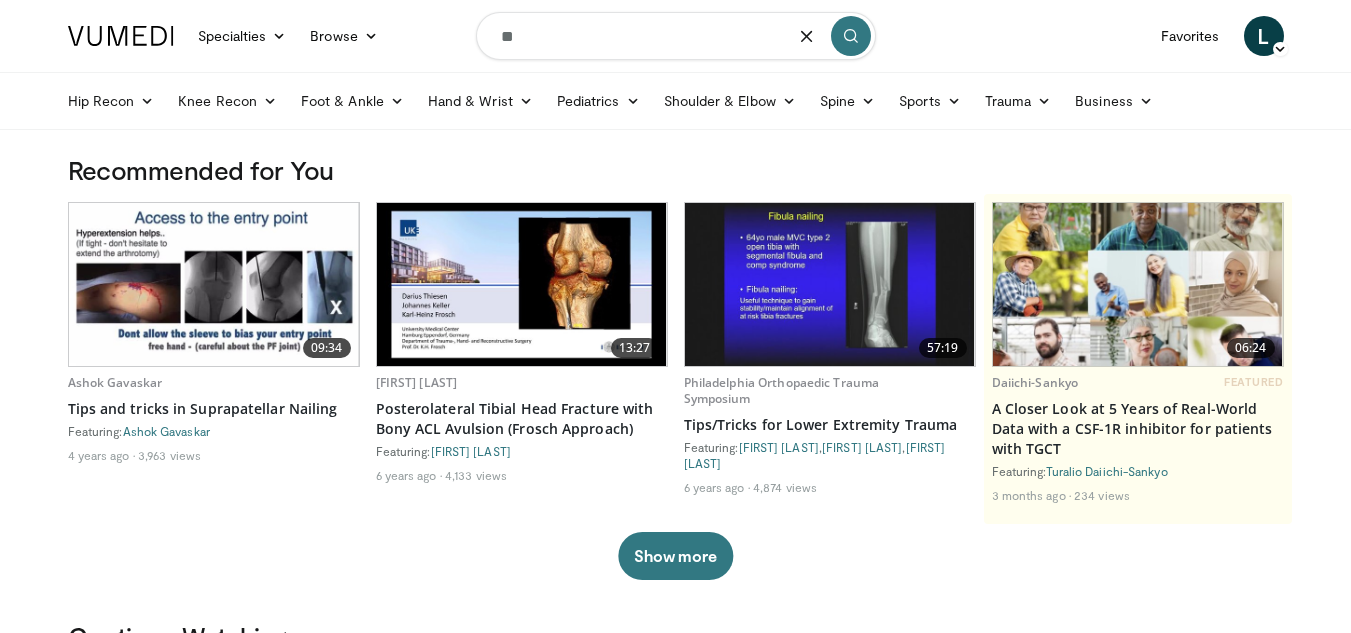 type on "*" 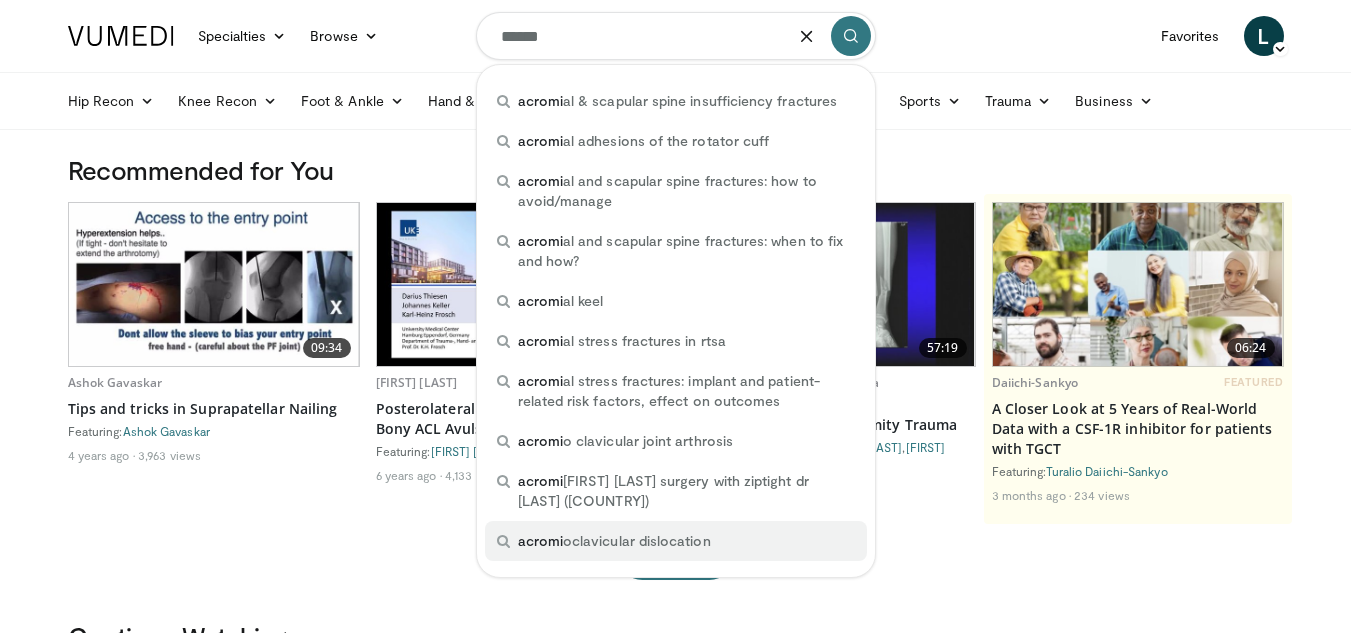 click on "acromi oclavicular dislocation" at bounding box center (676, 541) 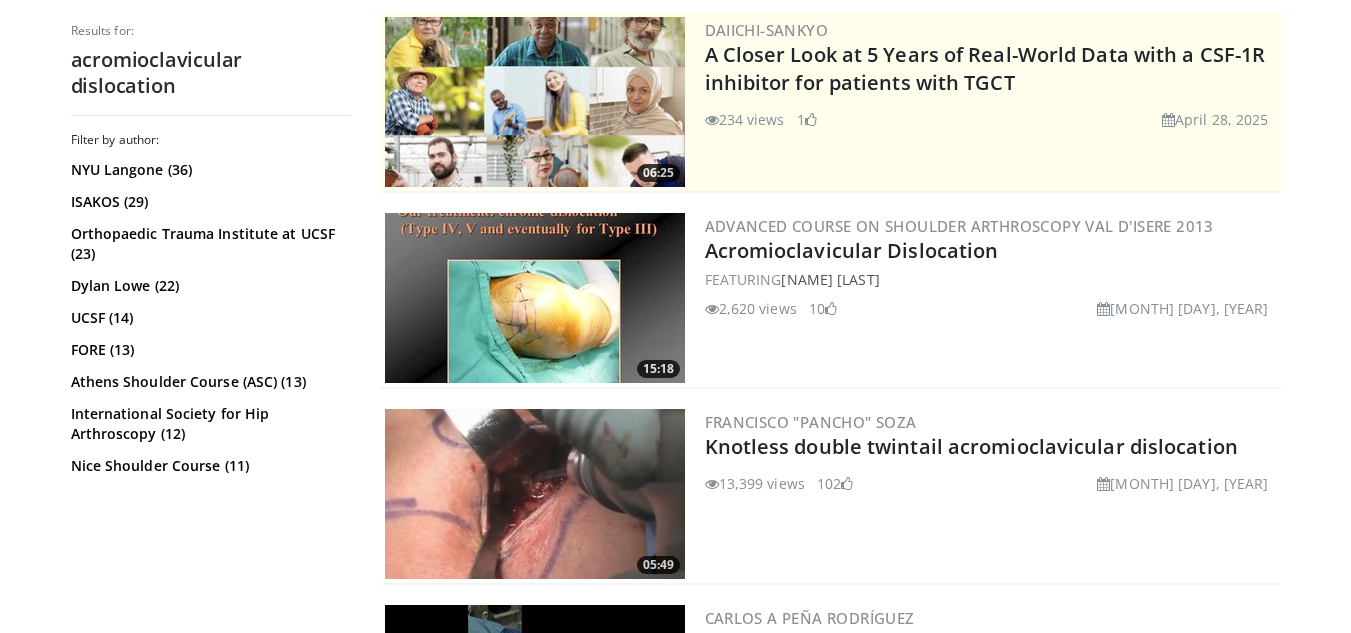 scroll, scrollTop: 400, scrollLeft: 0, axis: vertical 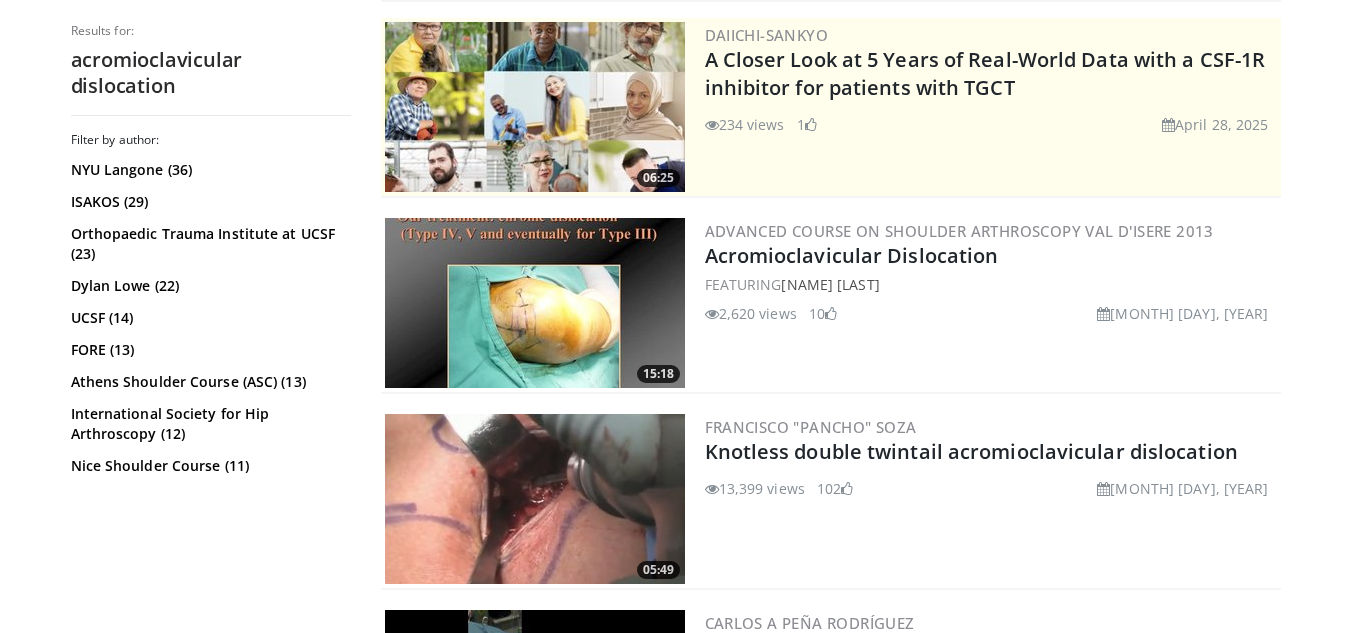 click at bounding box center [535, 303] 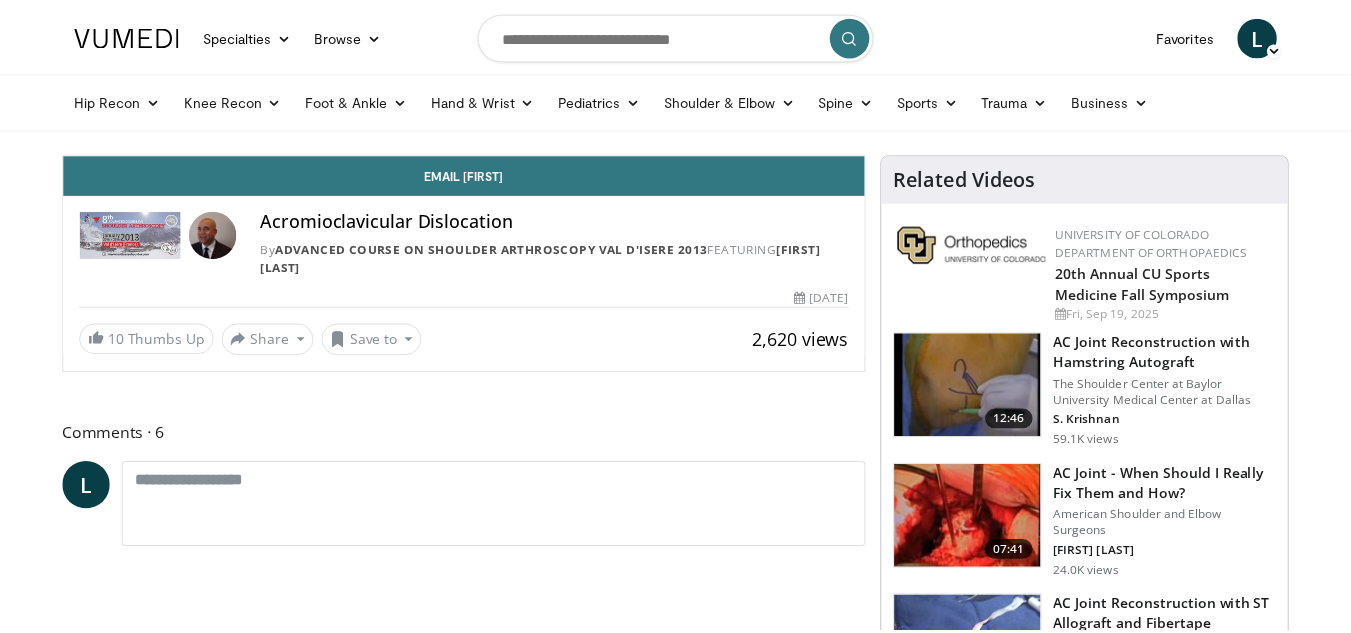 scroll, scrollTop: 0, scrollLeft: 0, axis: both 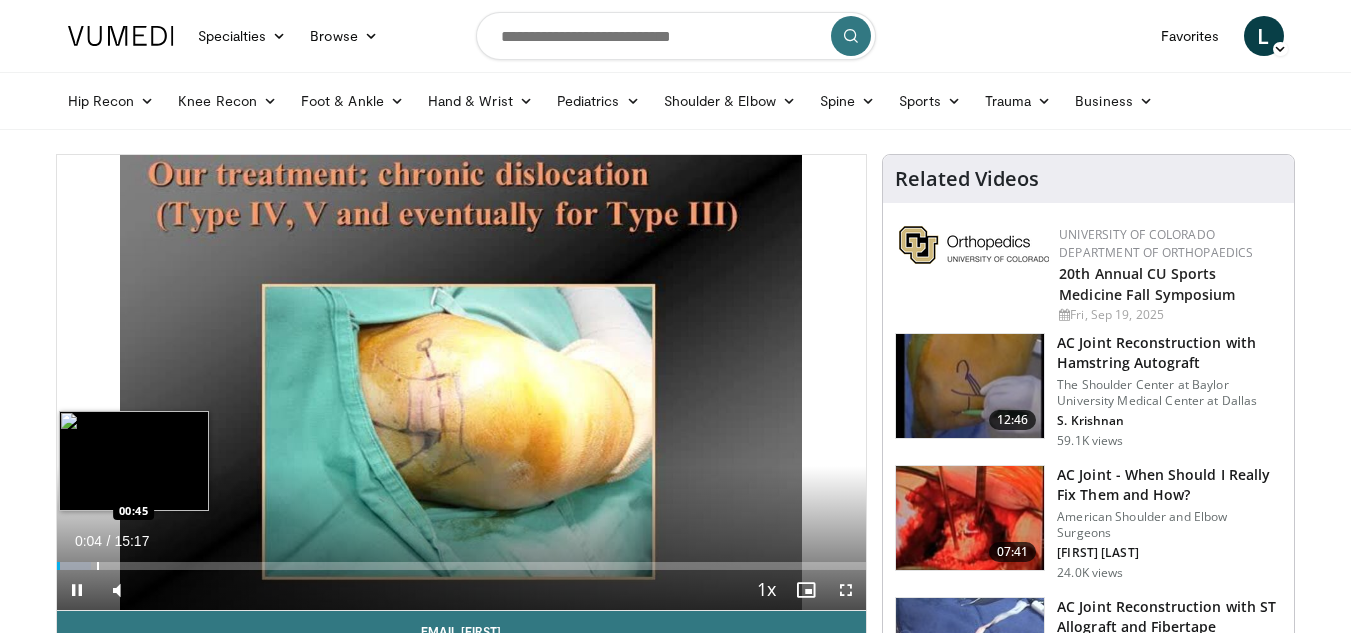 click at bounding box center (98, 566) 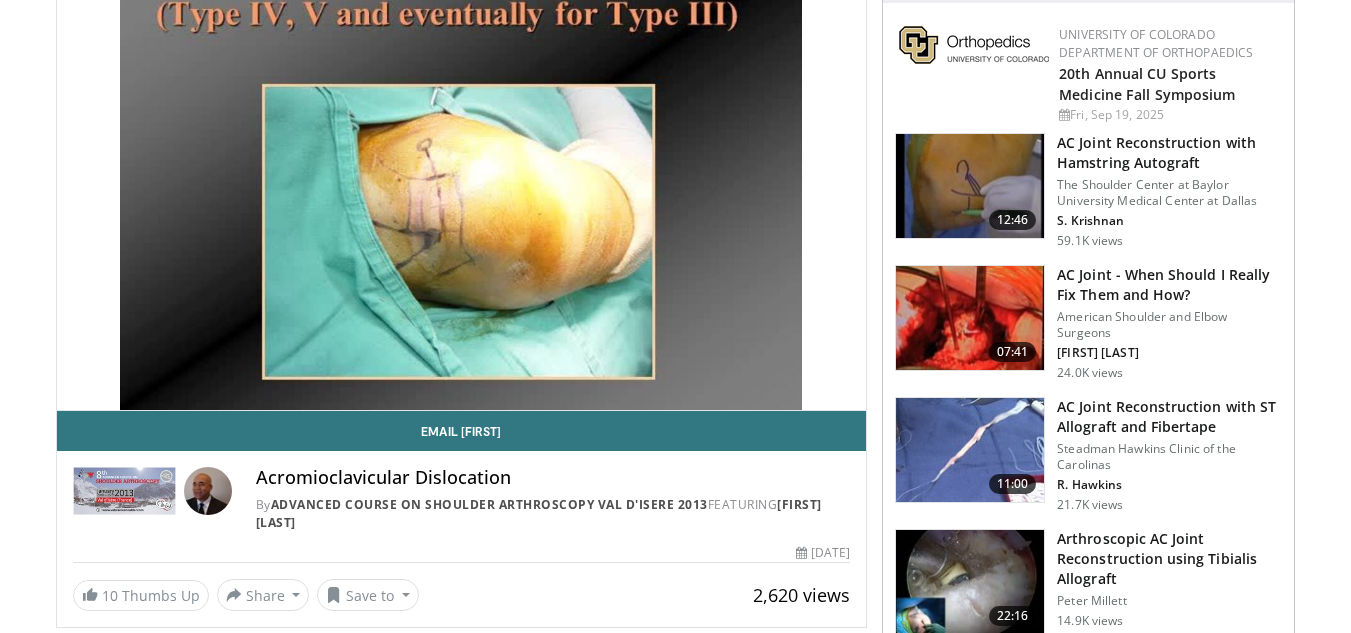 scroll, scrollTop: 100, scrollLeft: 0, axis: vertical 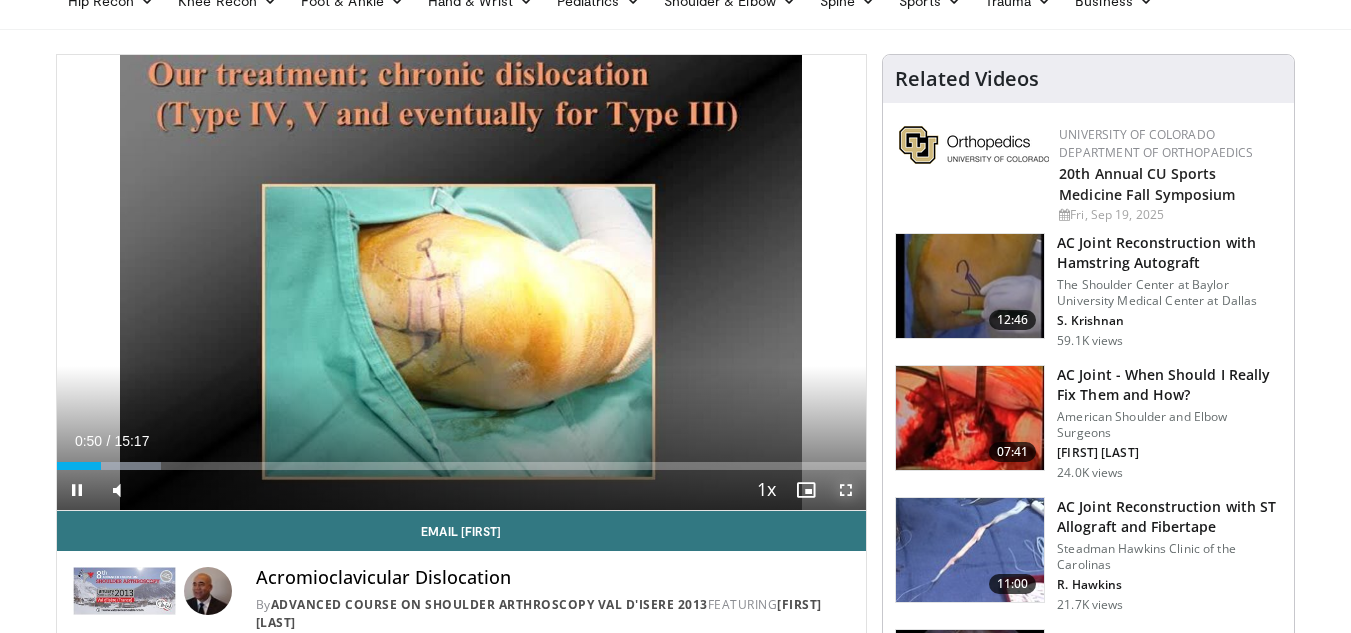 click at bounding box center [846, 490] 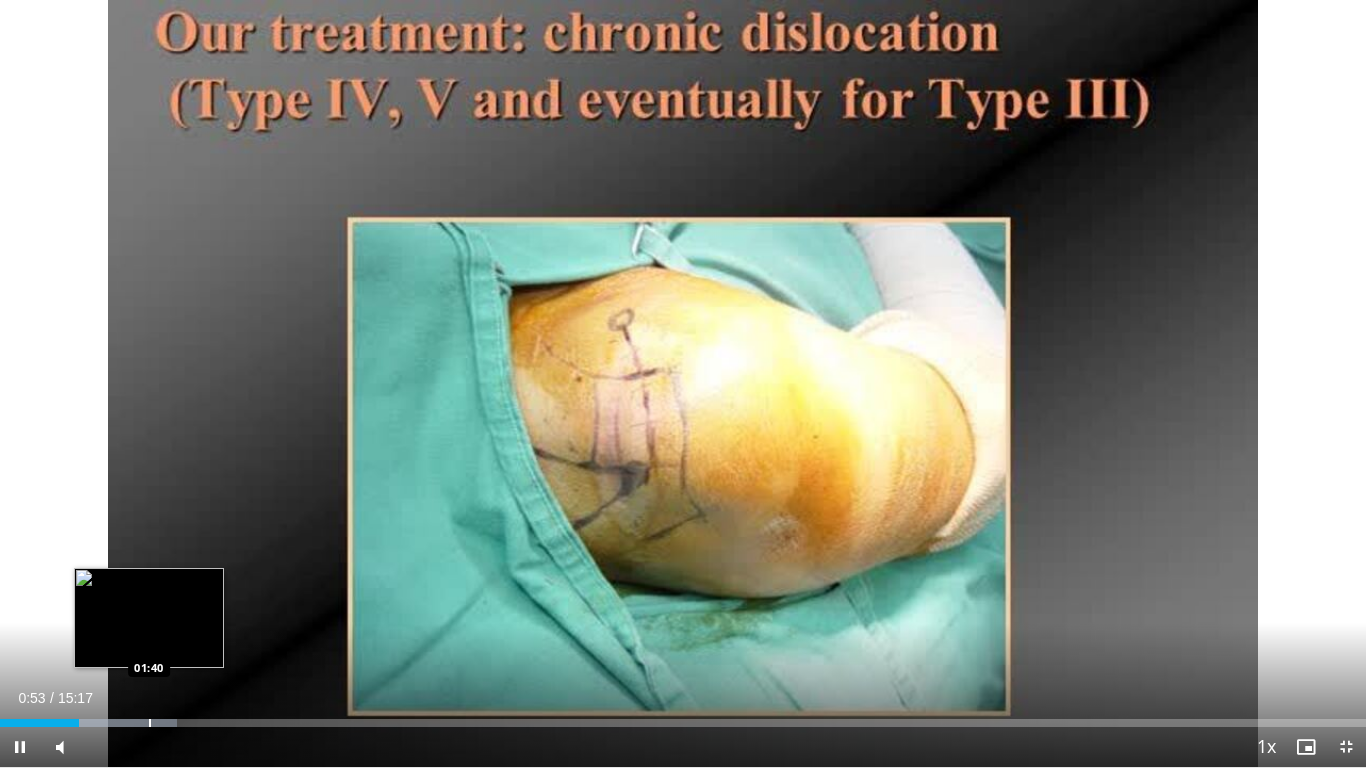 click on "Loaded :  12.95% 00:53 01:40" at bounding box center (683, 717) 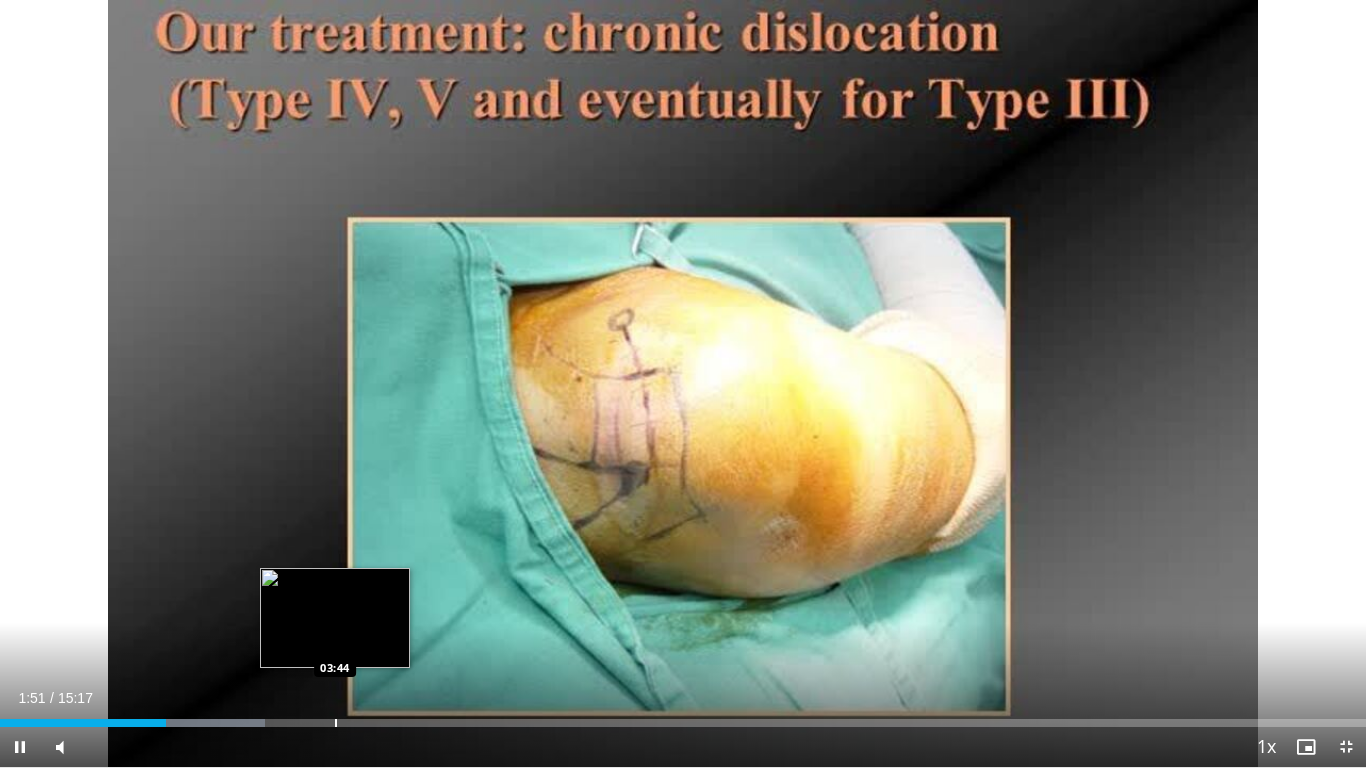 click on "Loaded :  19.43% 01:51 03:44" at bounding box center (683, 717) 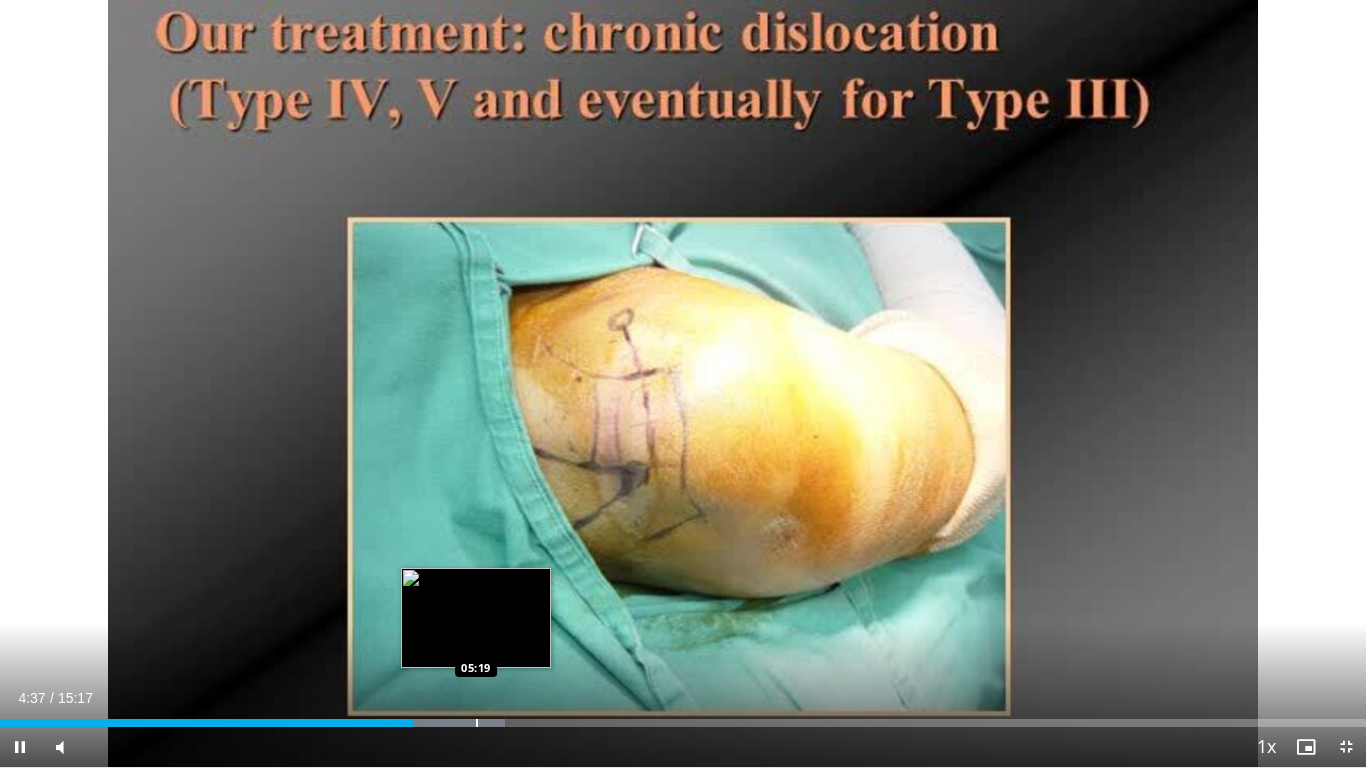 click on "Loaded :  37.00% 04:37 05:19" at bounding box center [683, 717] 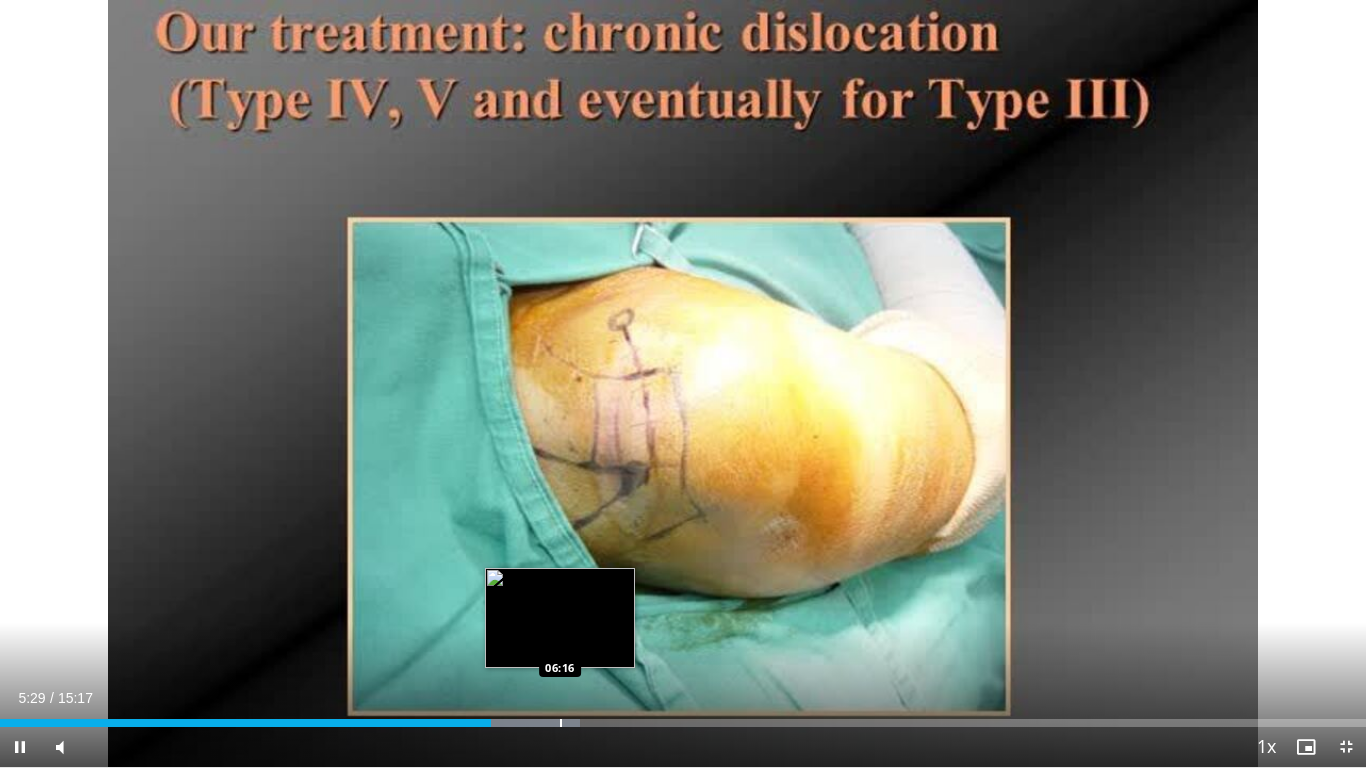 click on "Loaded :  42.45% 05:29 06:16" at bounding box center [683, 723] 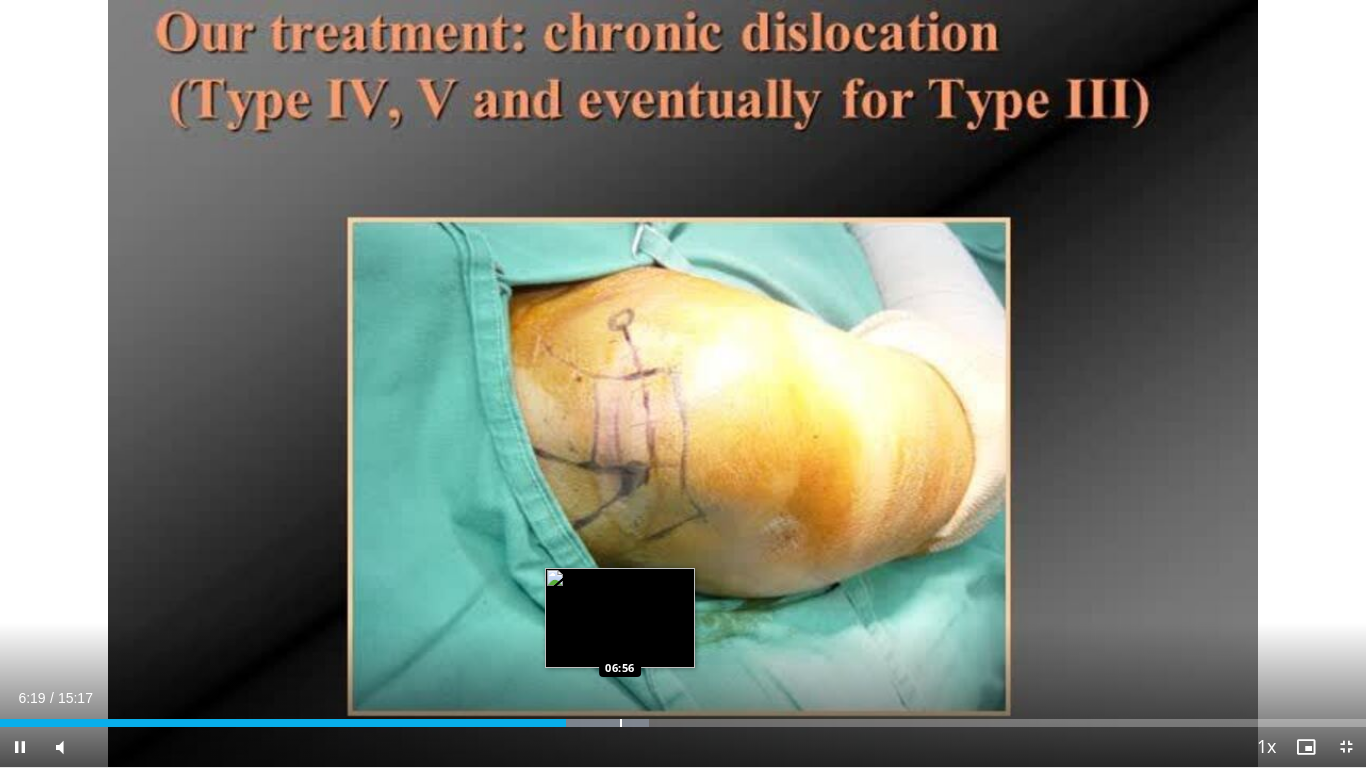 click at bounding box center (621, 723) 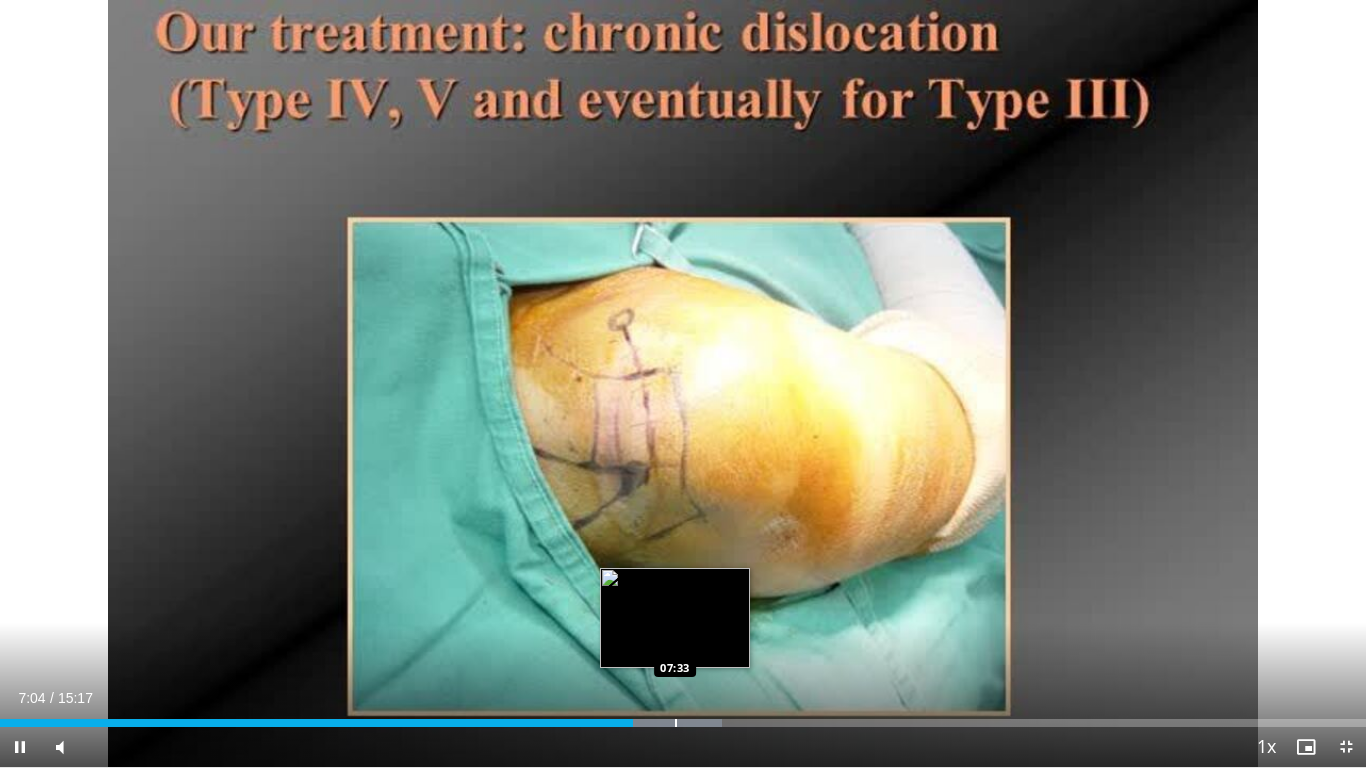 click at bounding box center (676, 723) 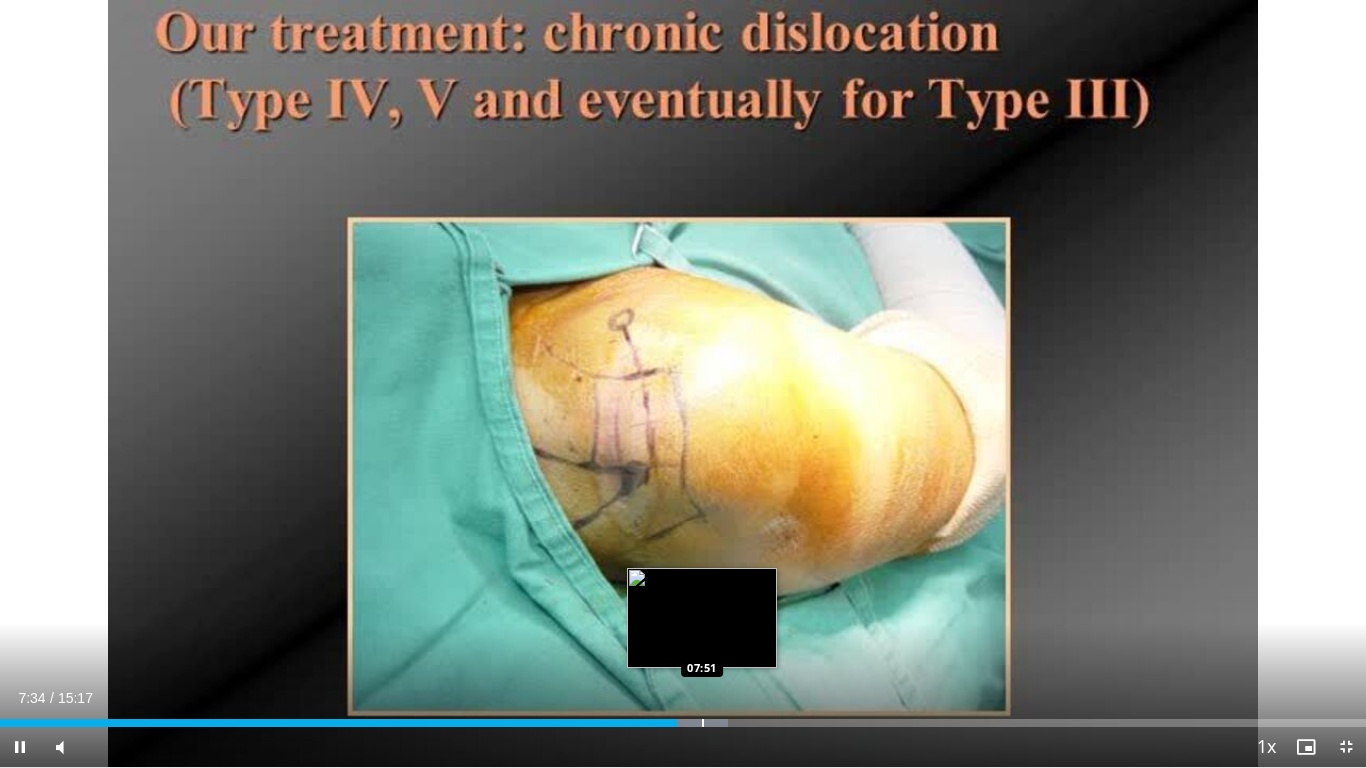 click at bounding box center (703, 723) 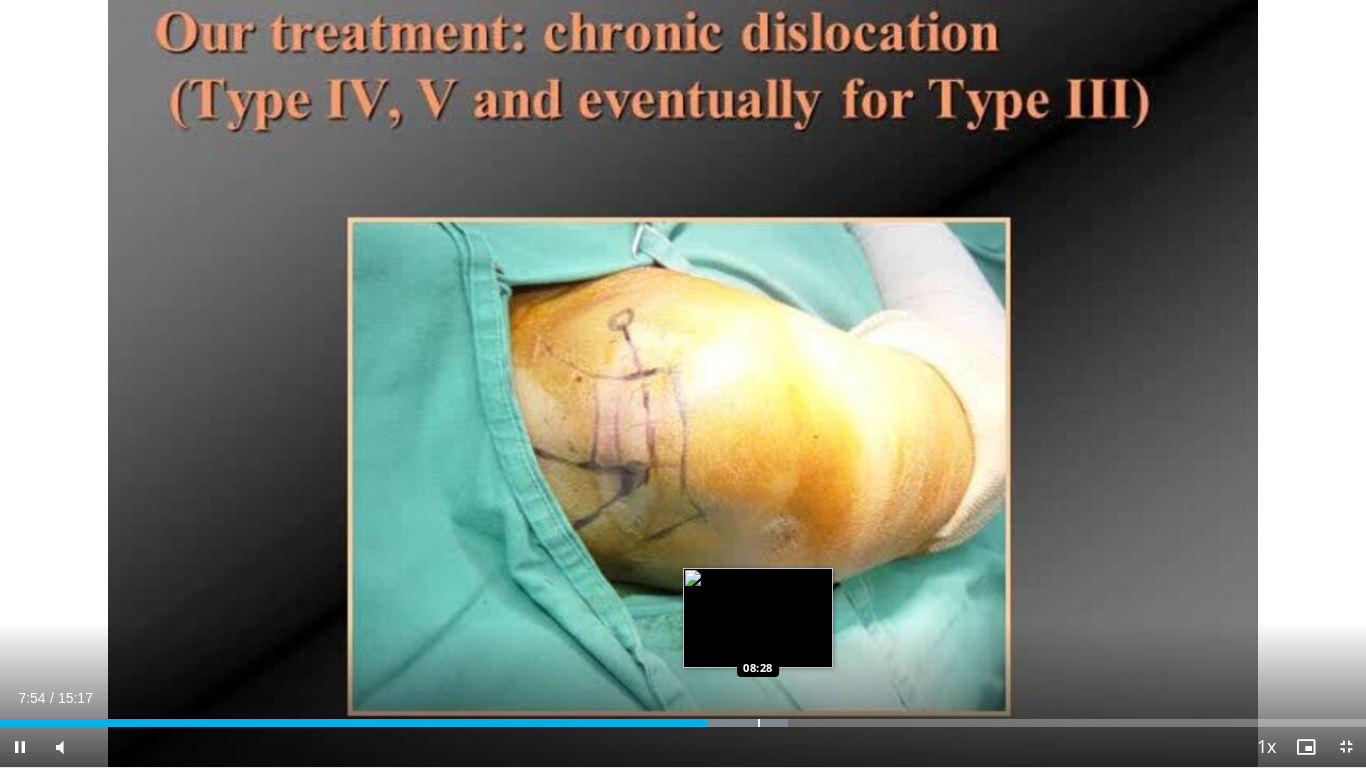 click on "Loaded :  57.69% 07:54 08:28" at bounding box center (683, 717) 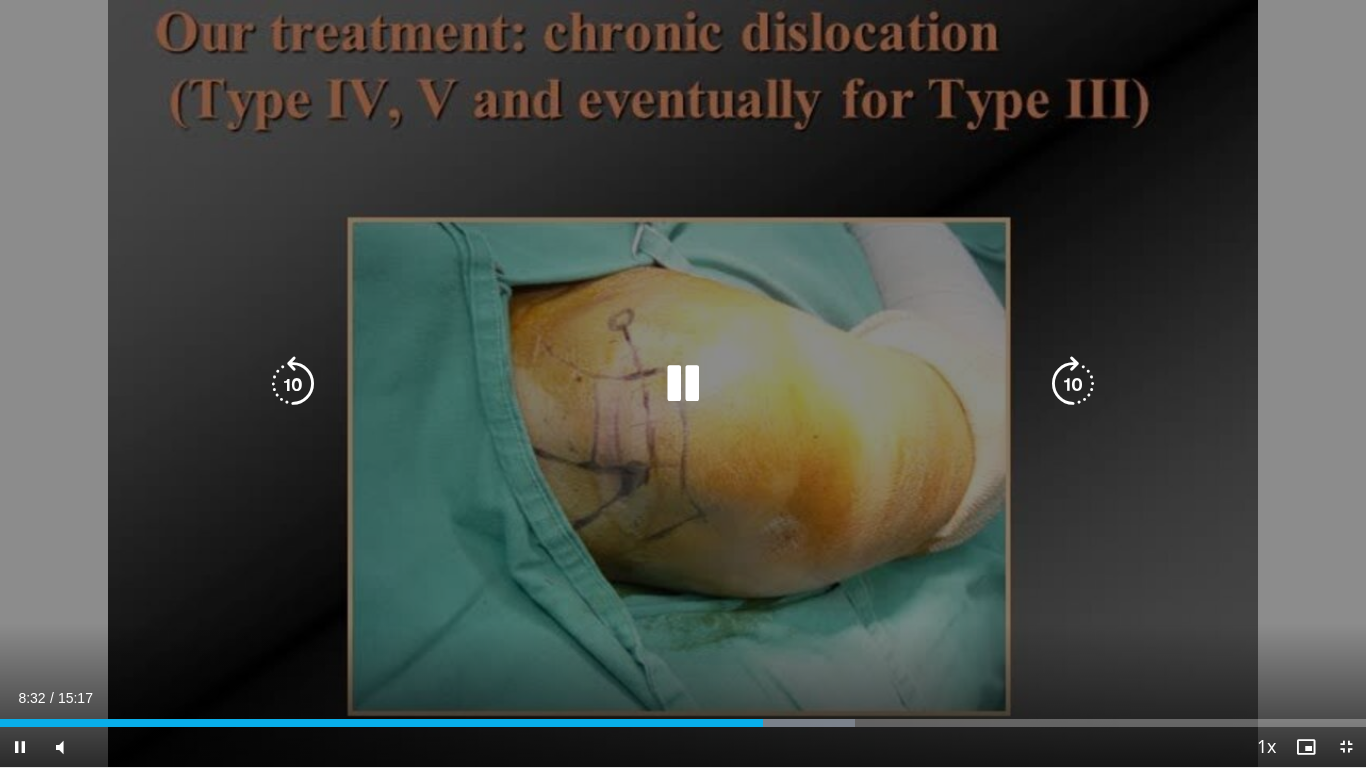 click at bounding box center [1073, 384] 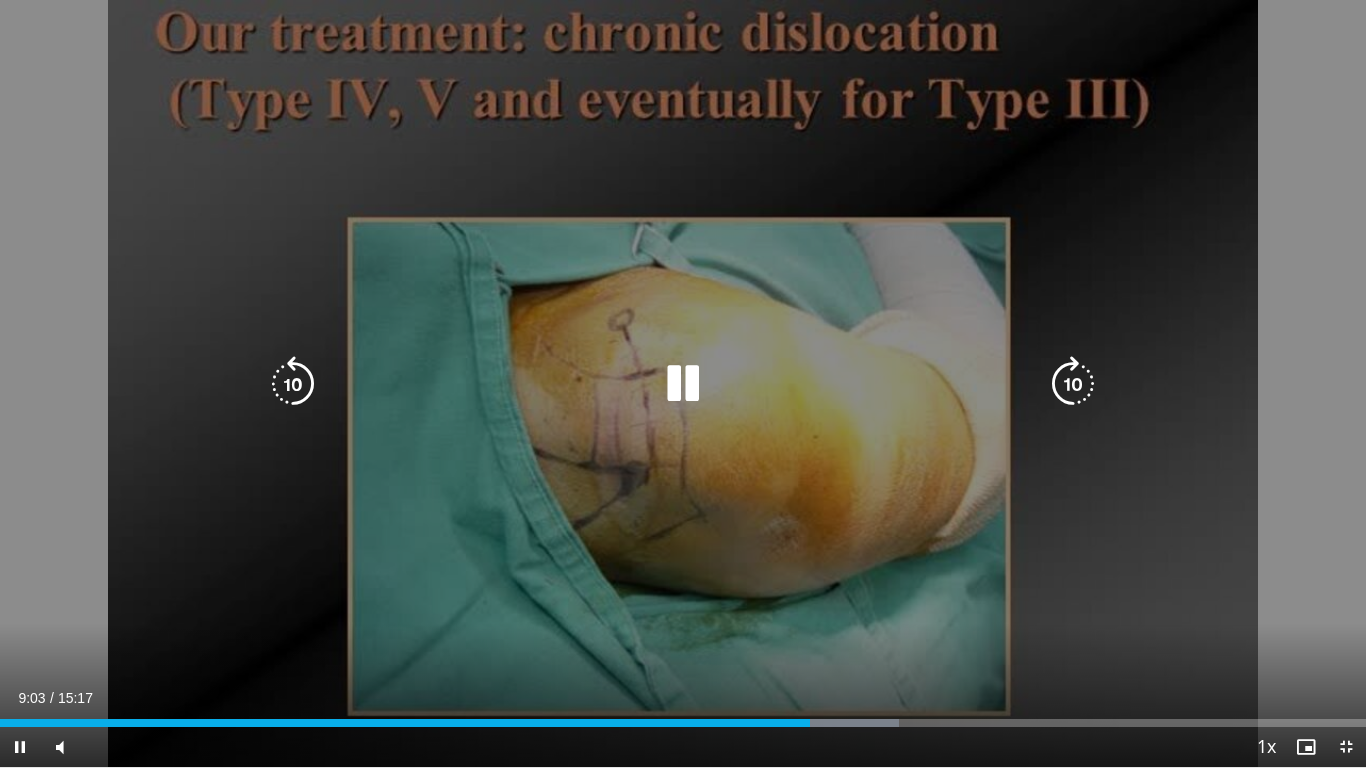 click at bounding box center (1073, 384) 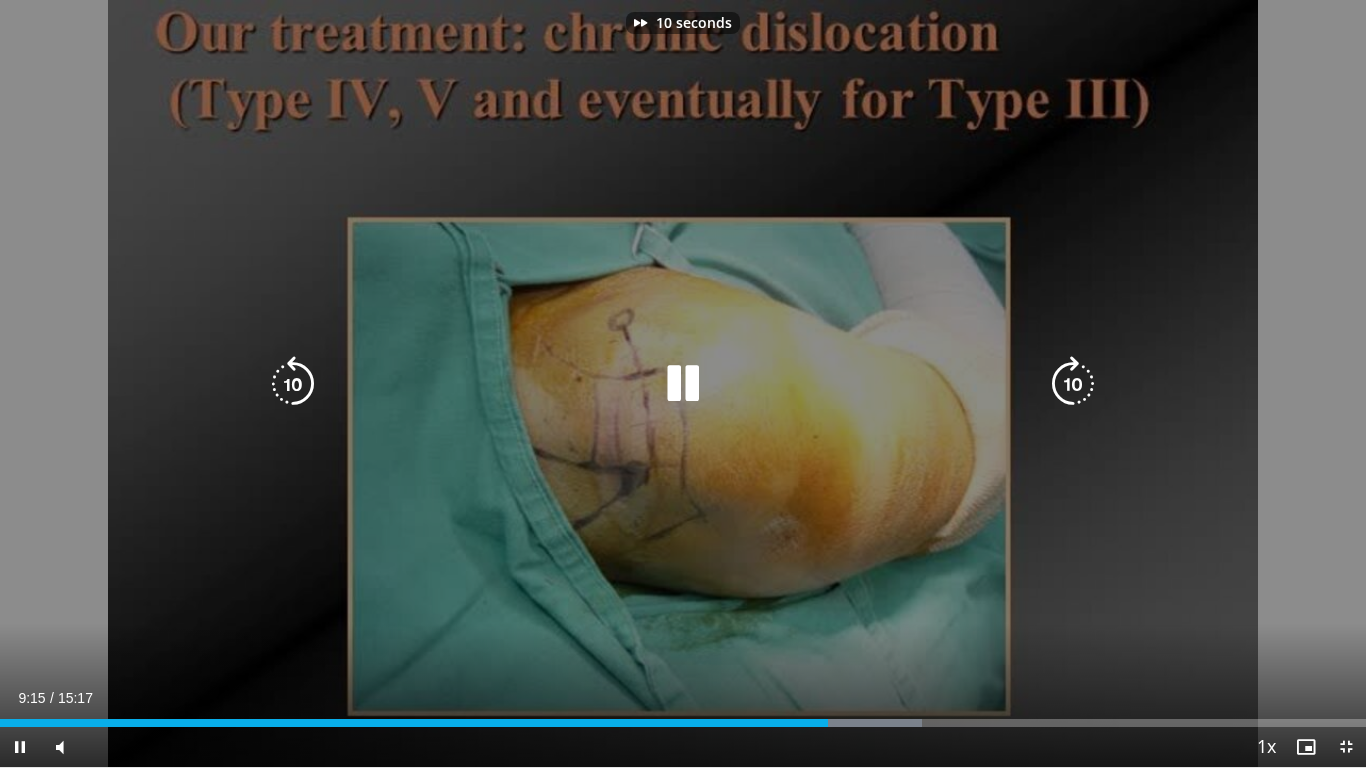 click at bounding box center [1073, 384] 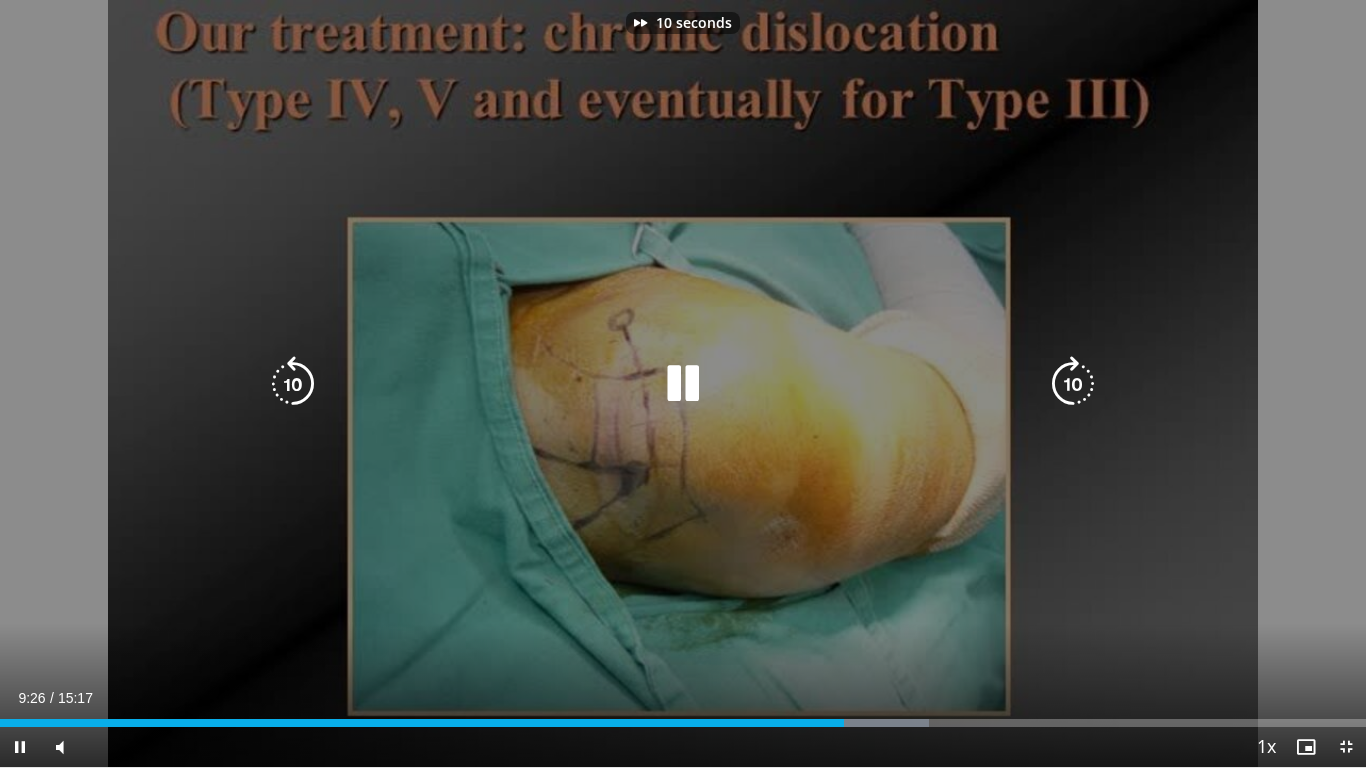 click at bounding box center (1073, 384) 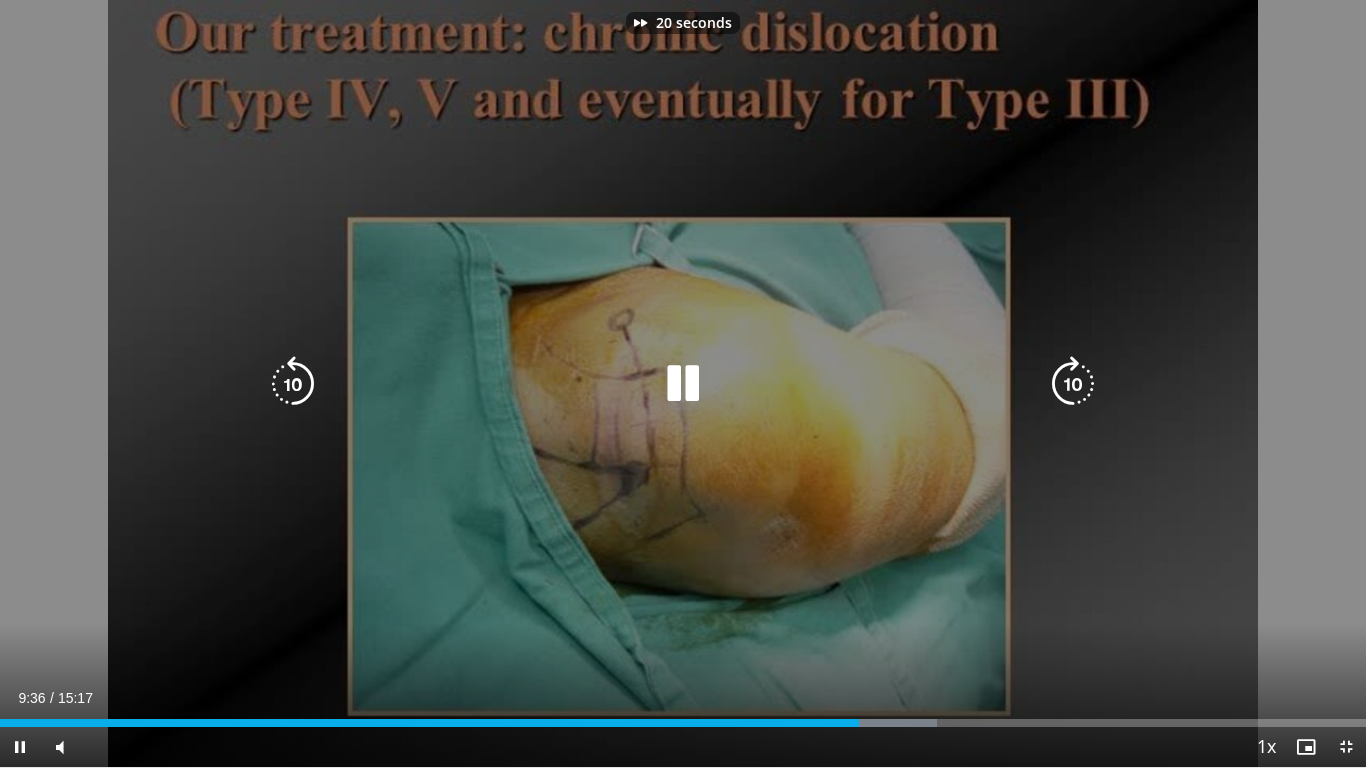 click at bounding box center [1073, 384] 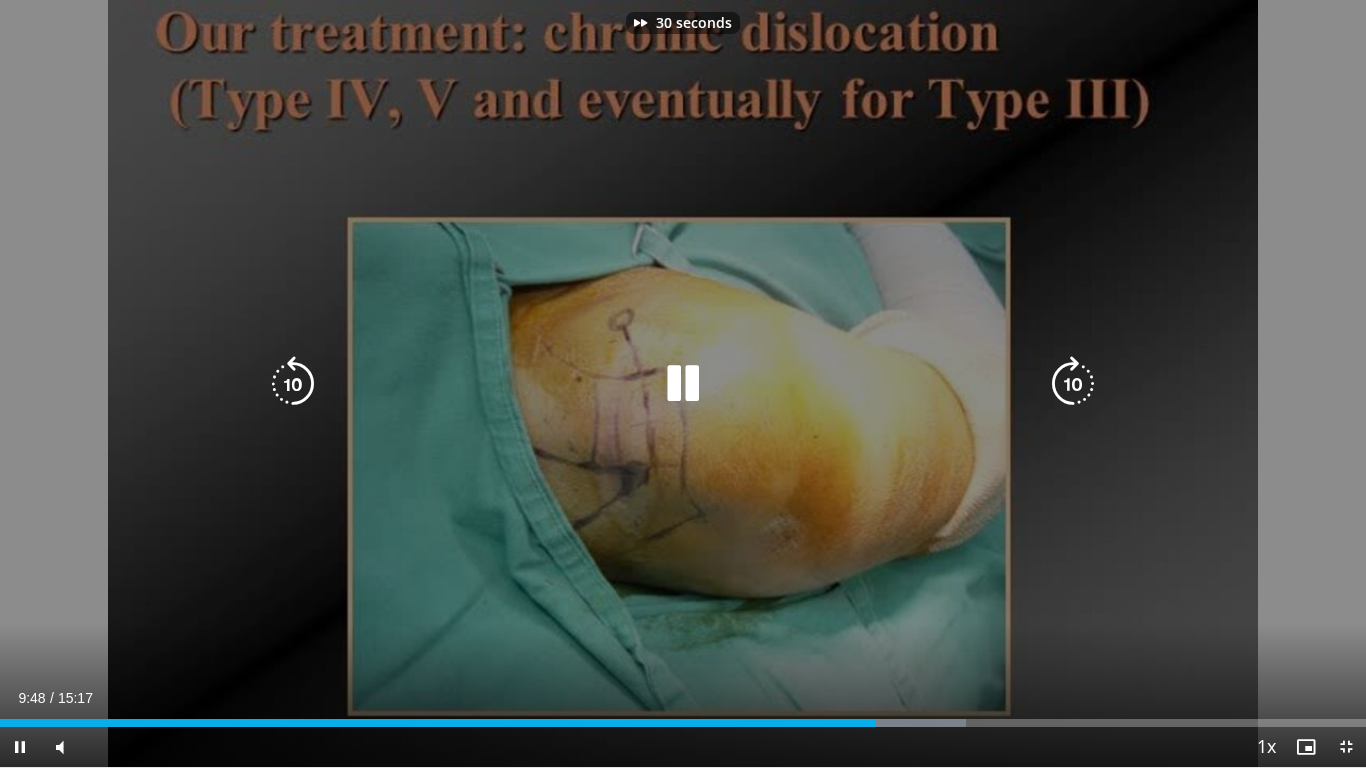 click at bounding box center [1073, 384] 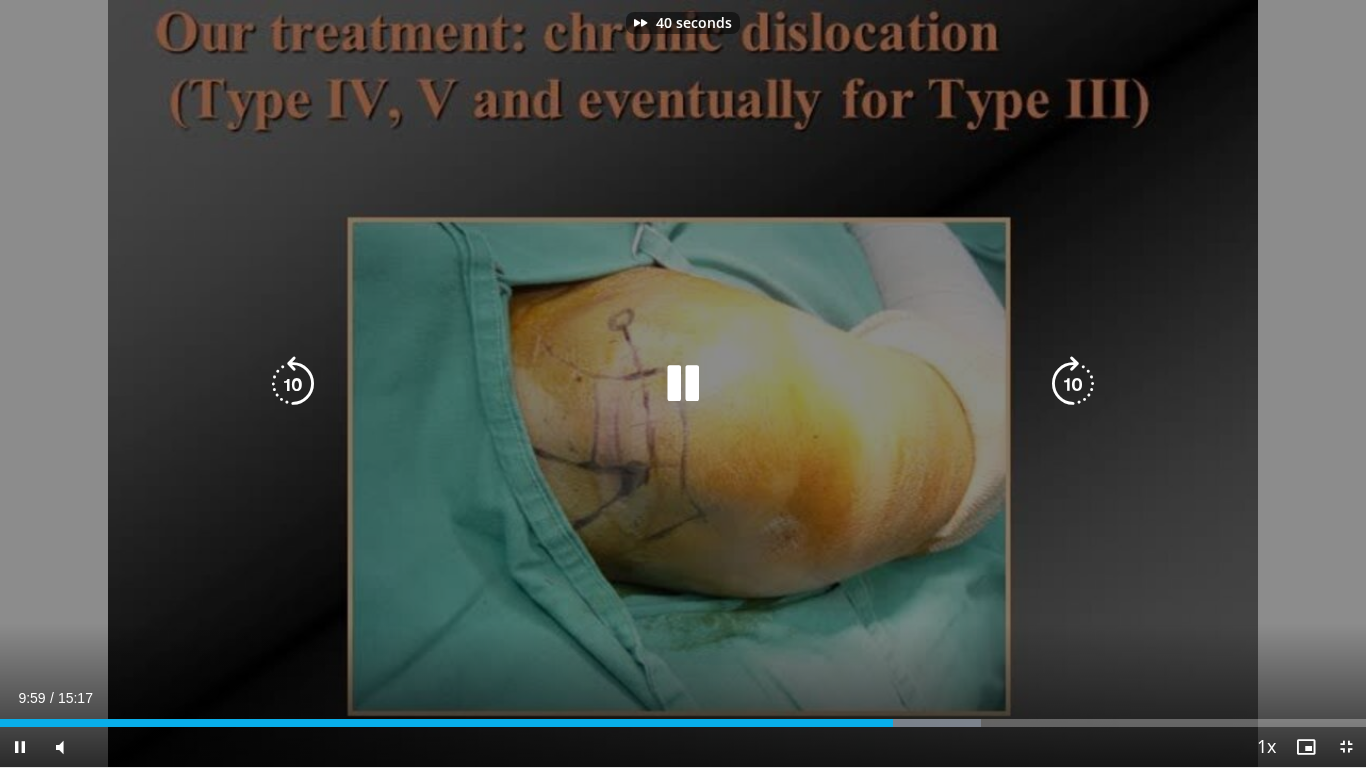 click at bounding box center (1073, 384) 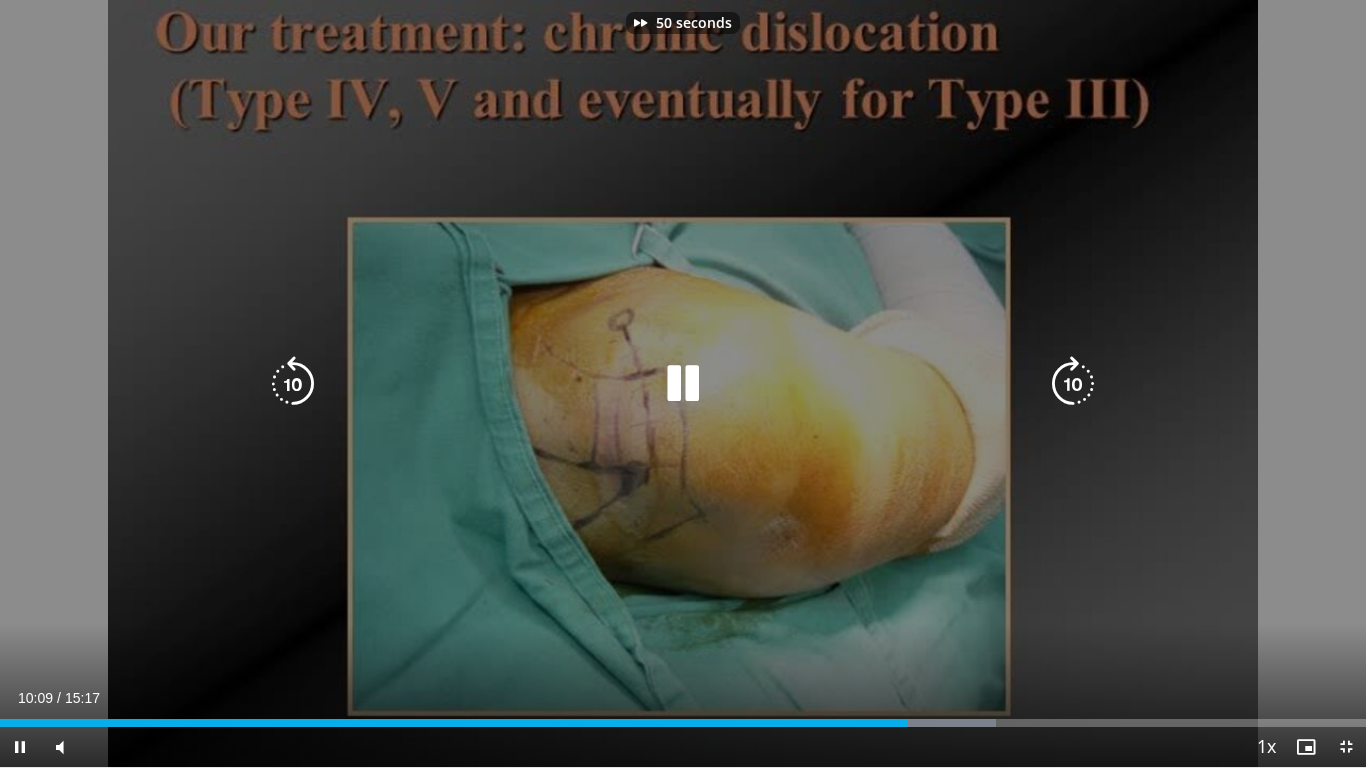 click at bounding box center (1073, 384) 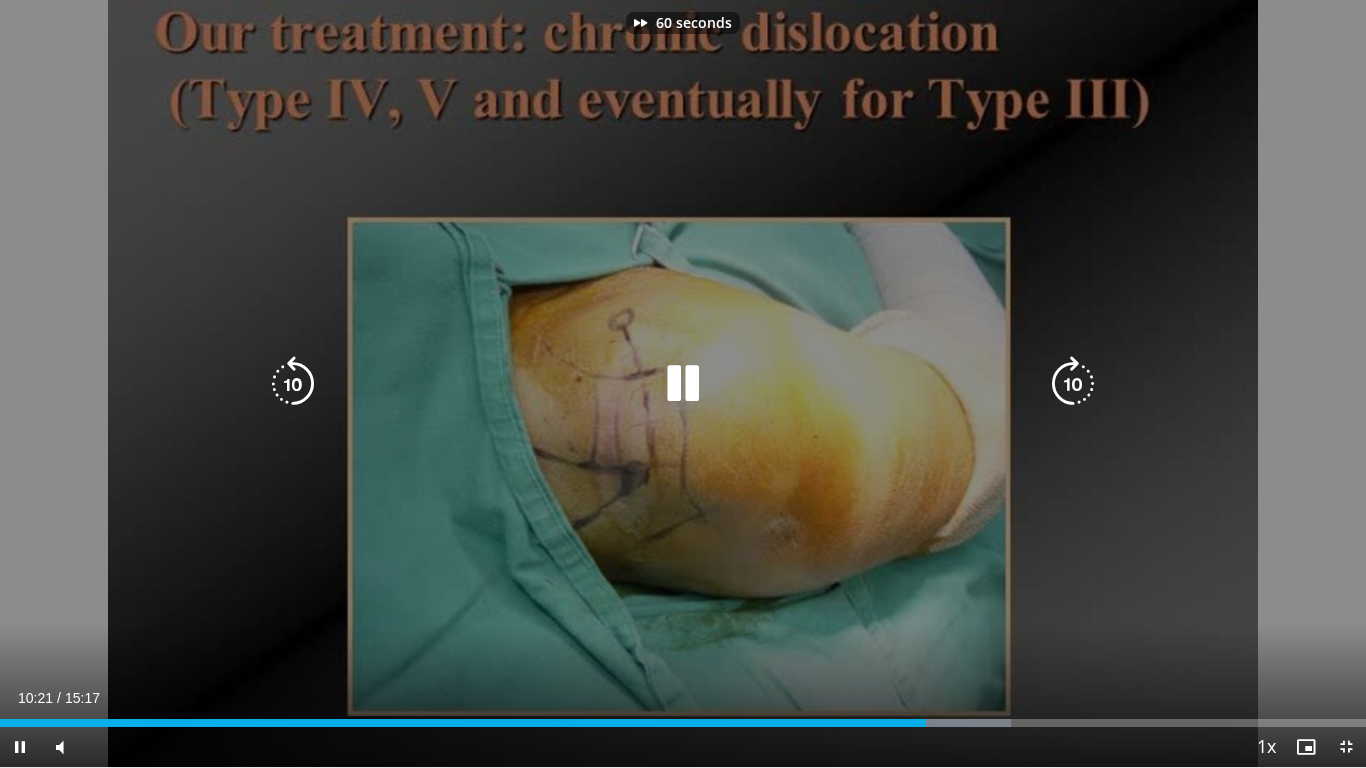 click at bounding box center [1073, 384] 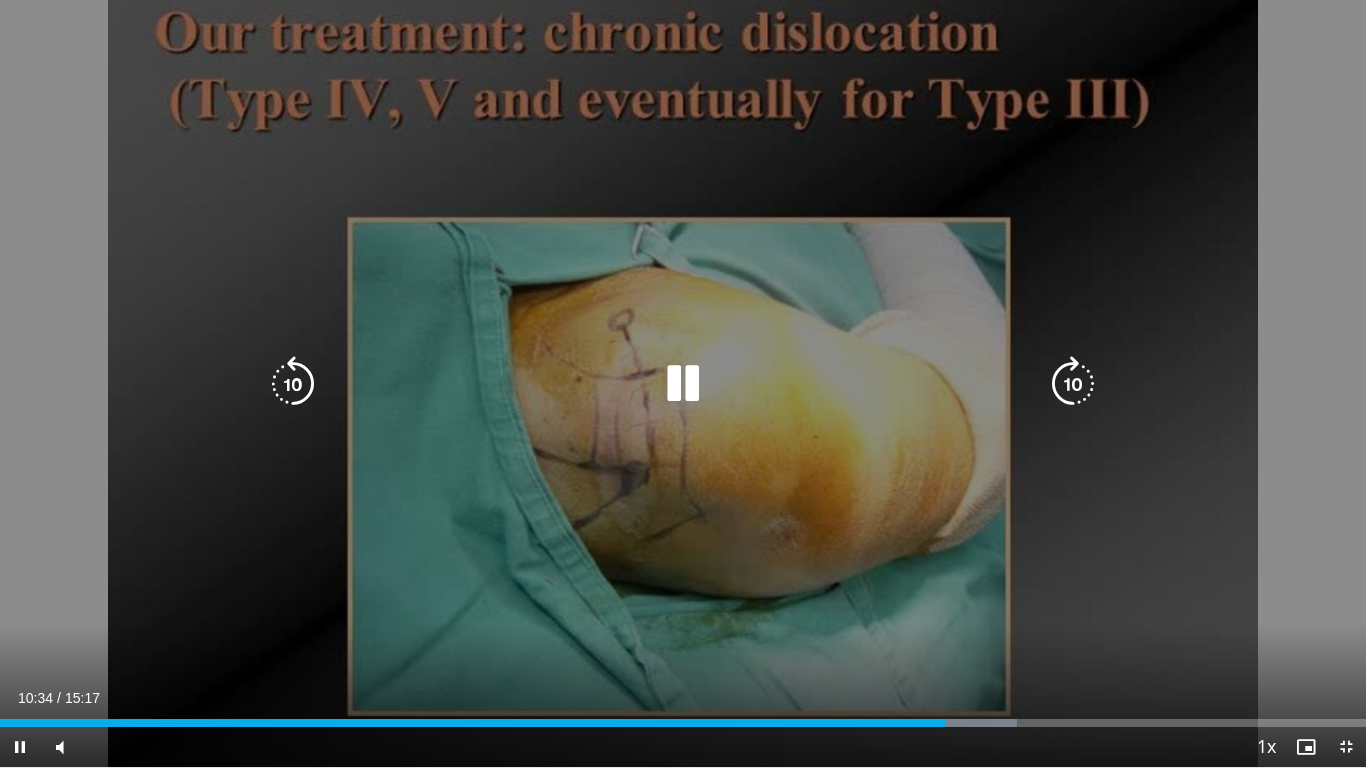 click at bounding box center [1073, 384] 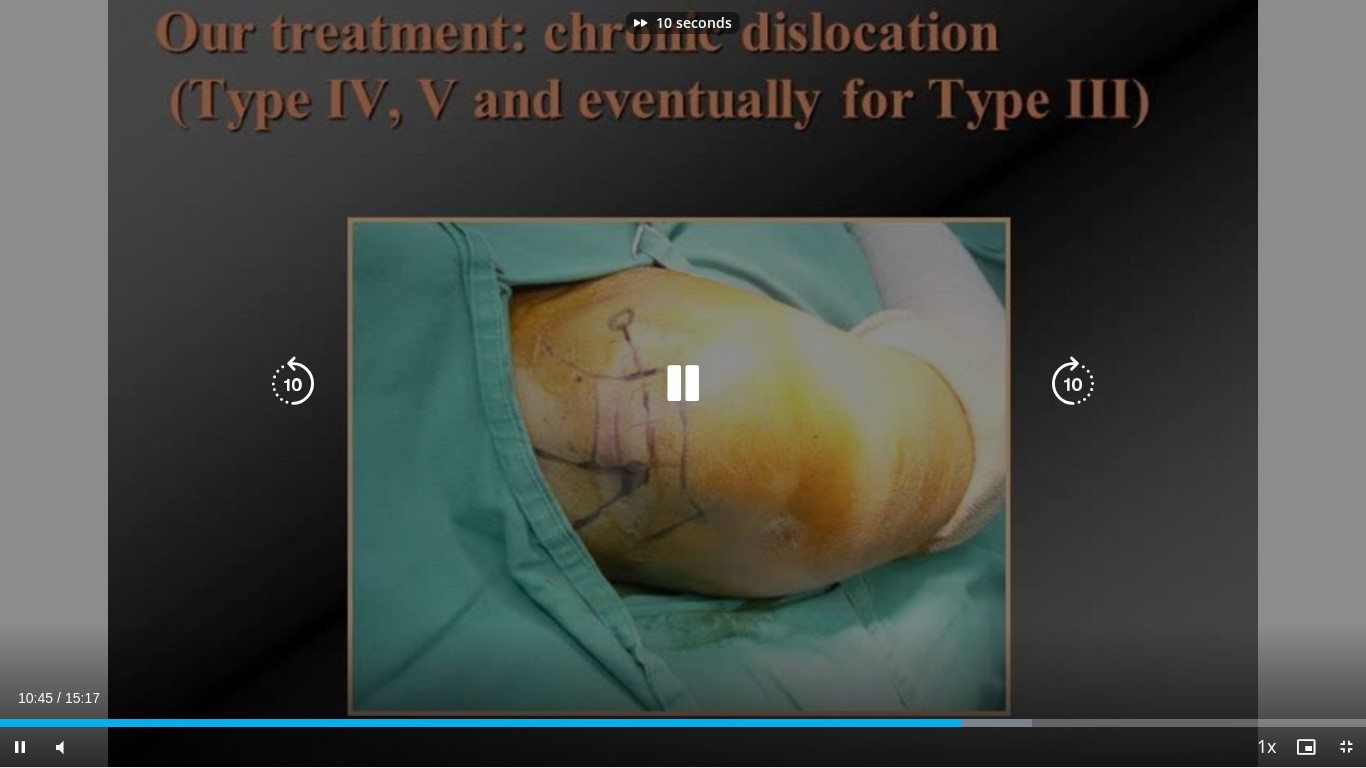 click at bounding box center (1073, 384) 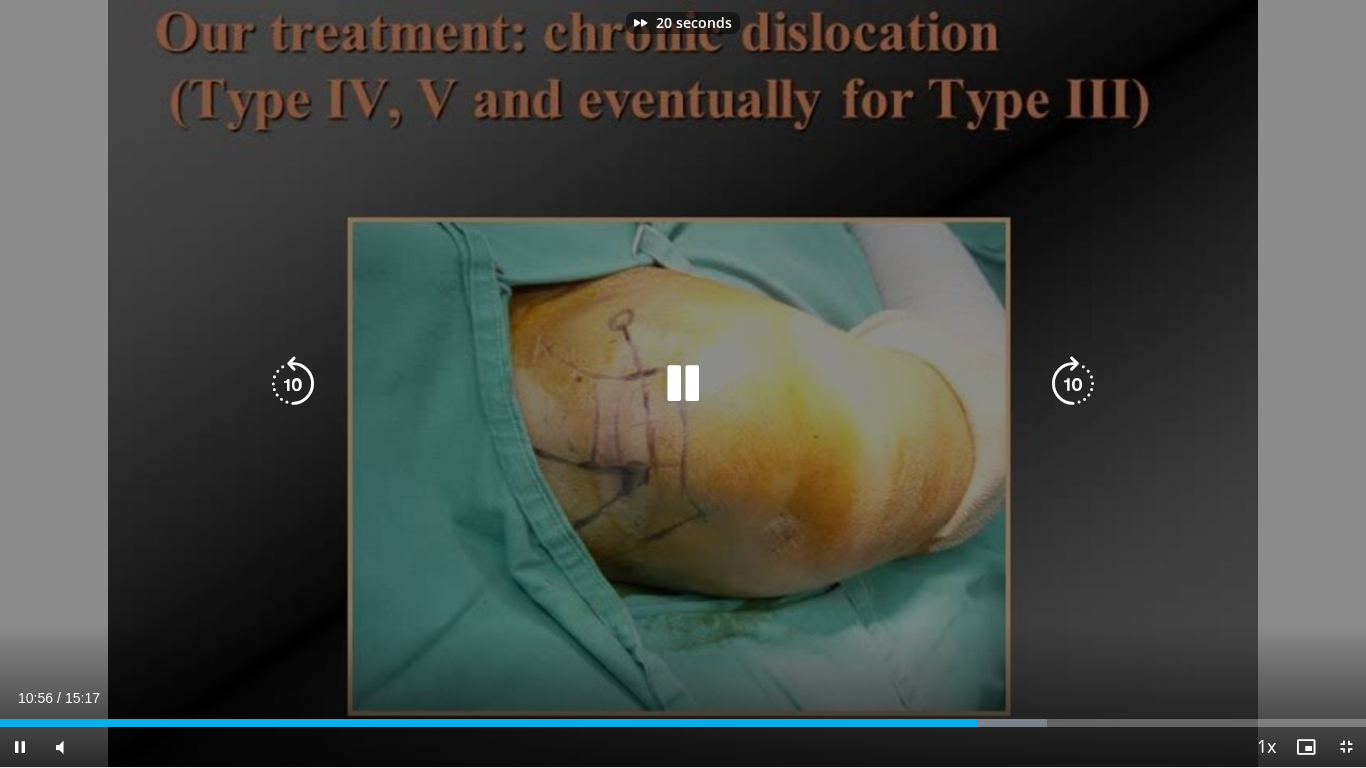 click at bounding box center [1073, 384] 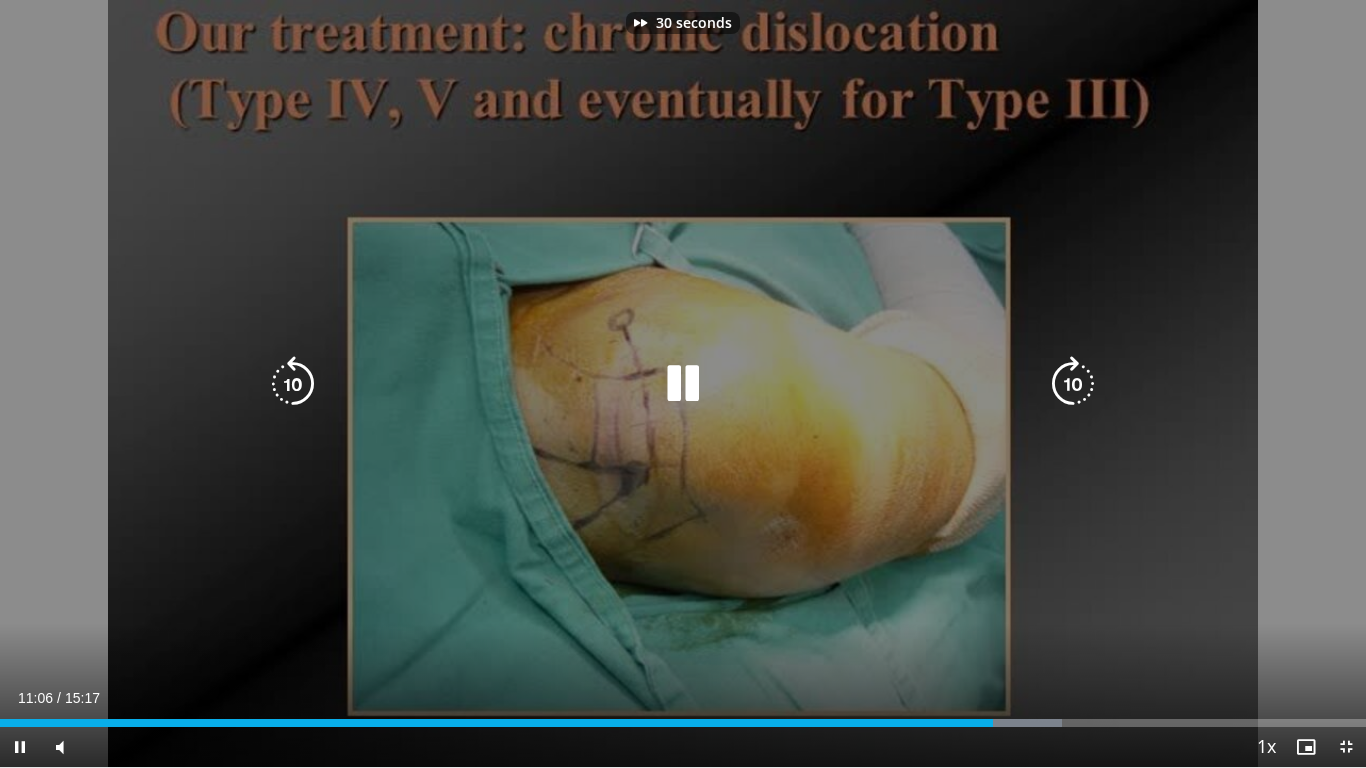click at bounding box center [1073, 384] 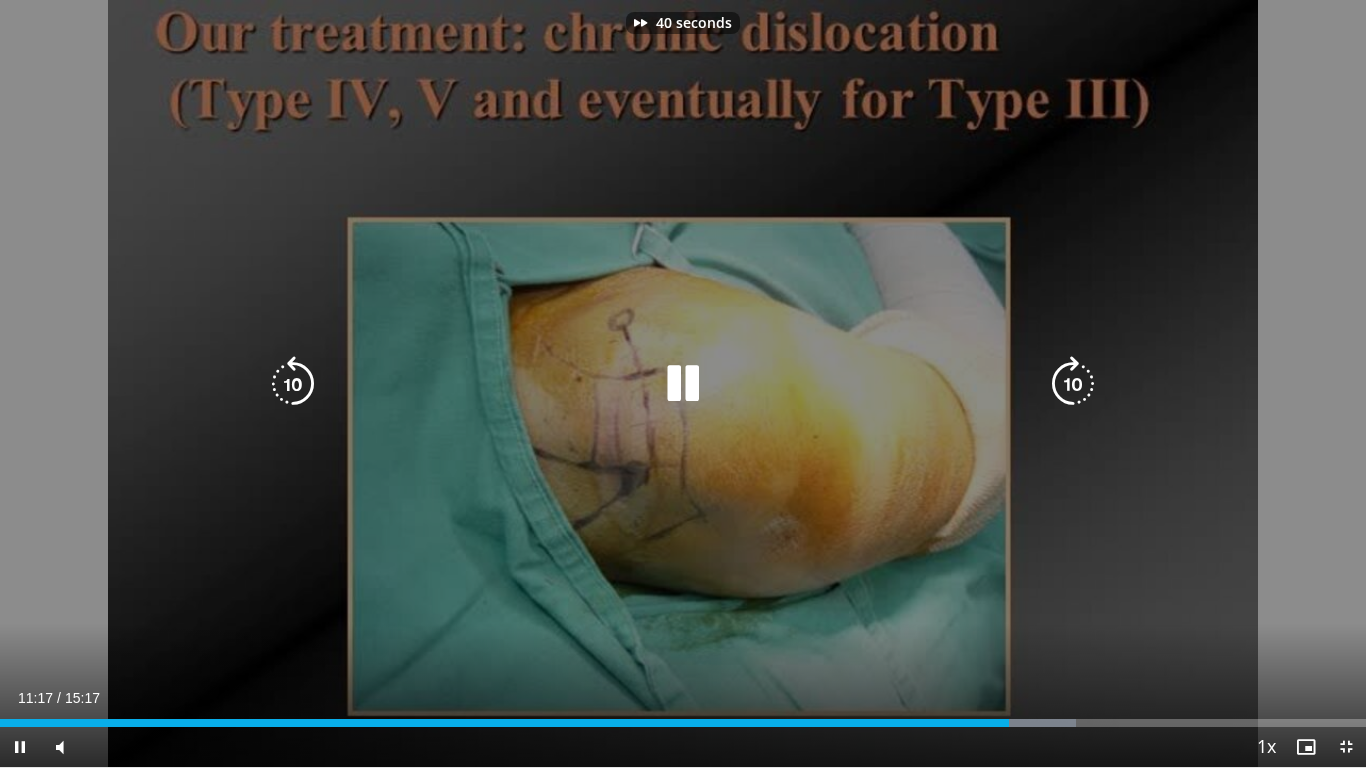 click at bounding box center [1073, 384] 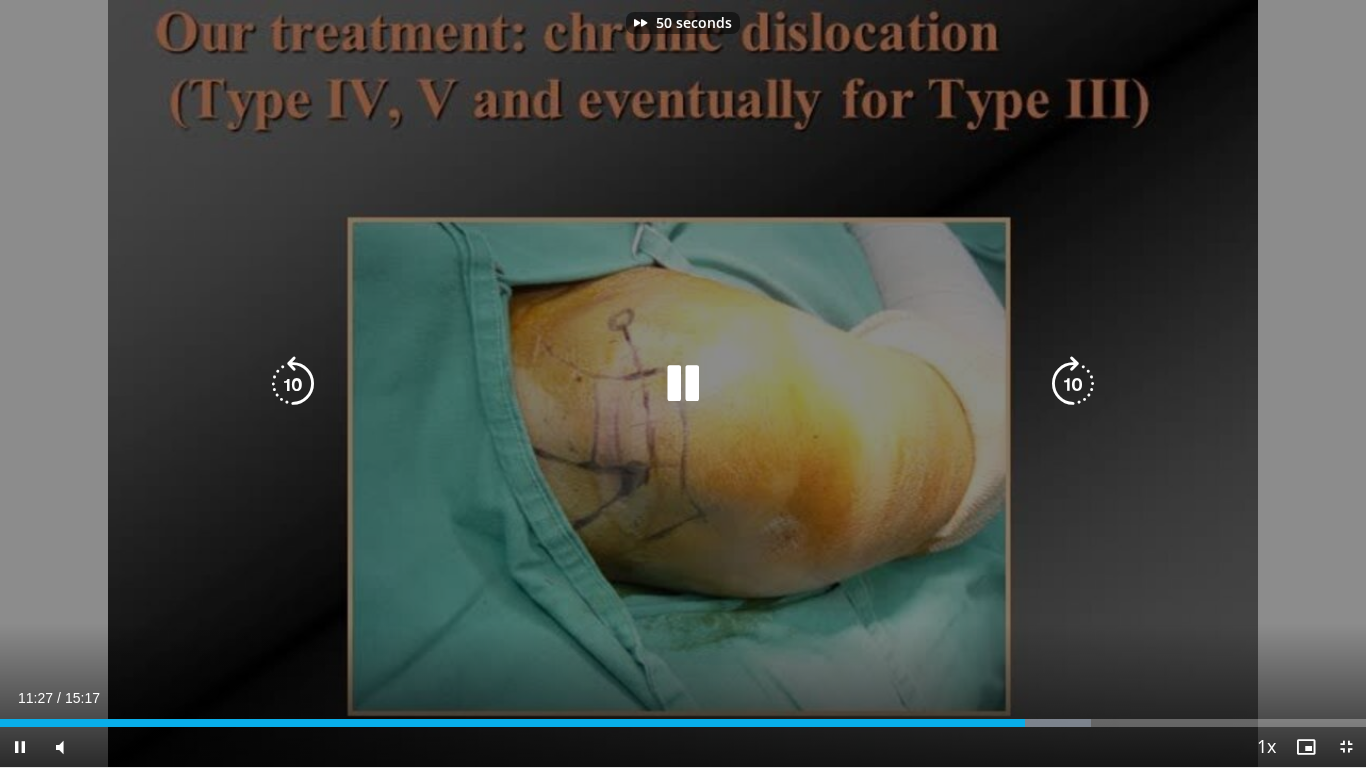 click at bounding box center (1073, 384) 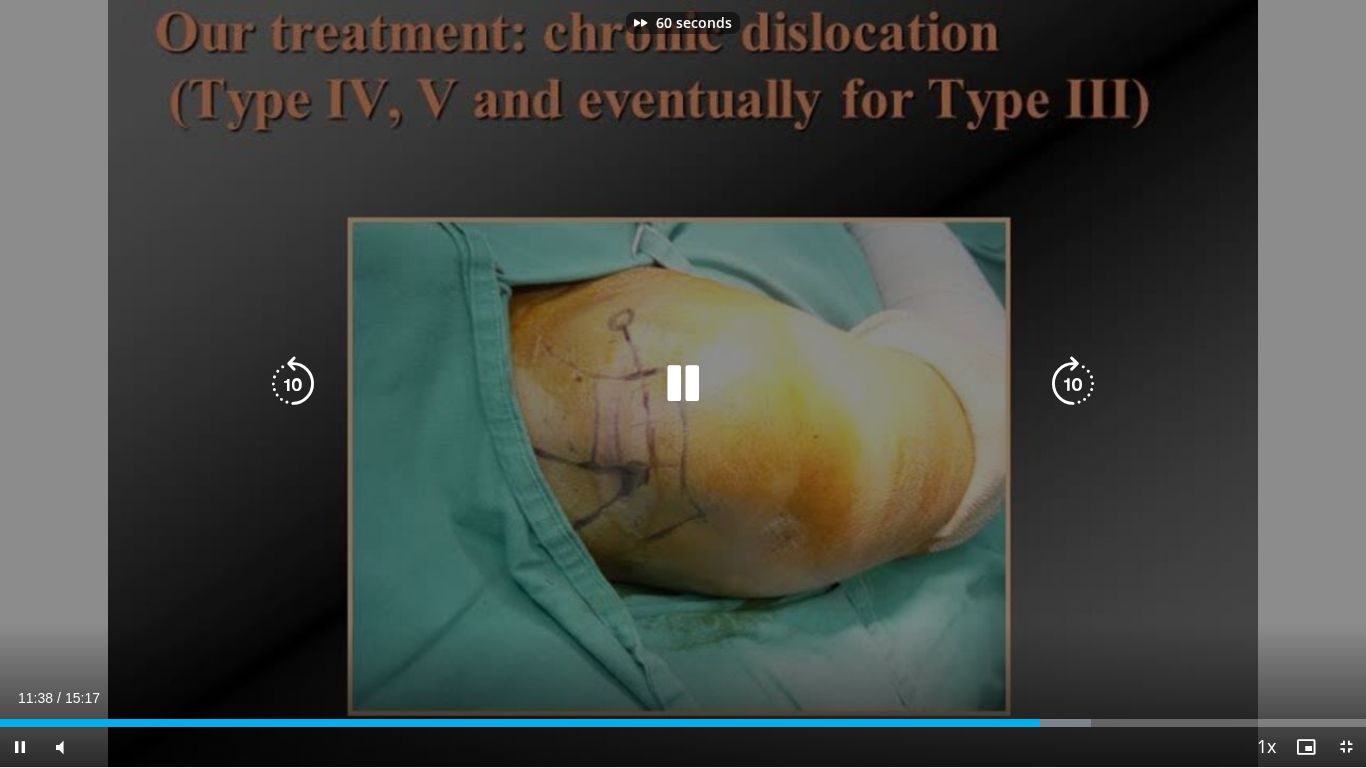 click at bounding box center [1073, 384] 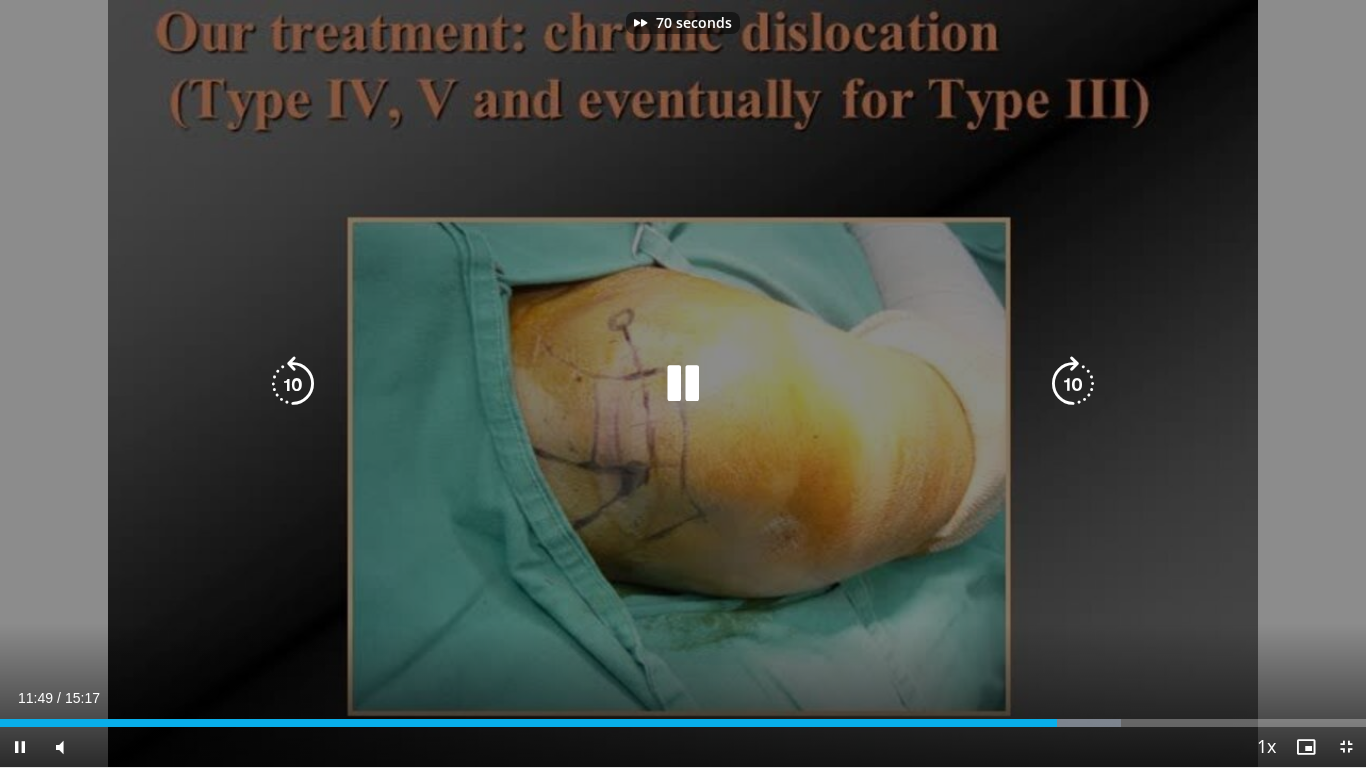click at bounding box center [1073, 384] 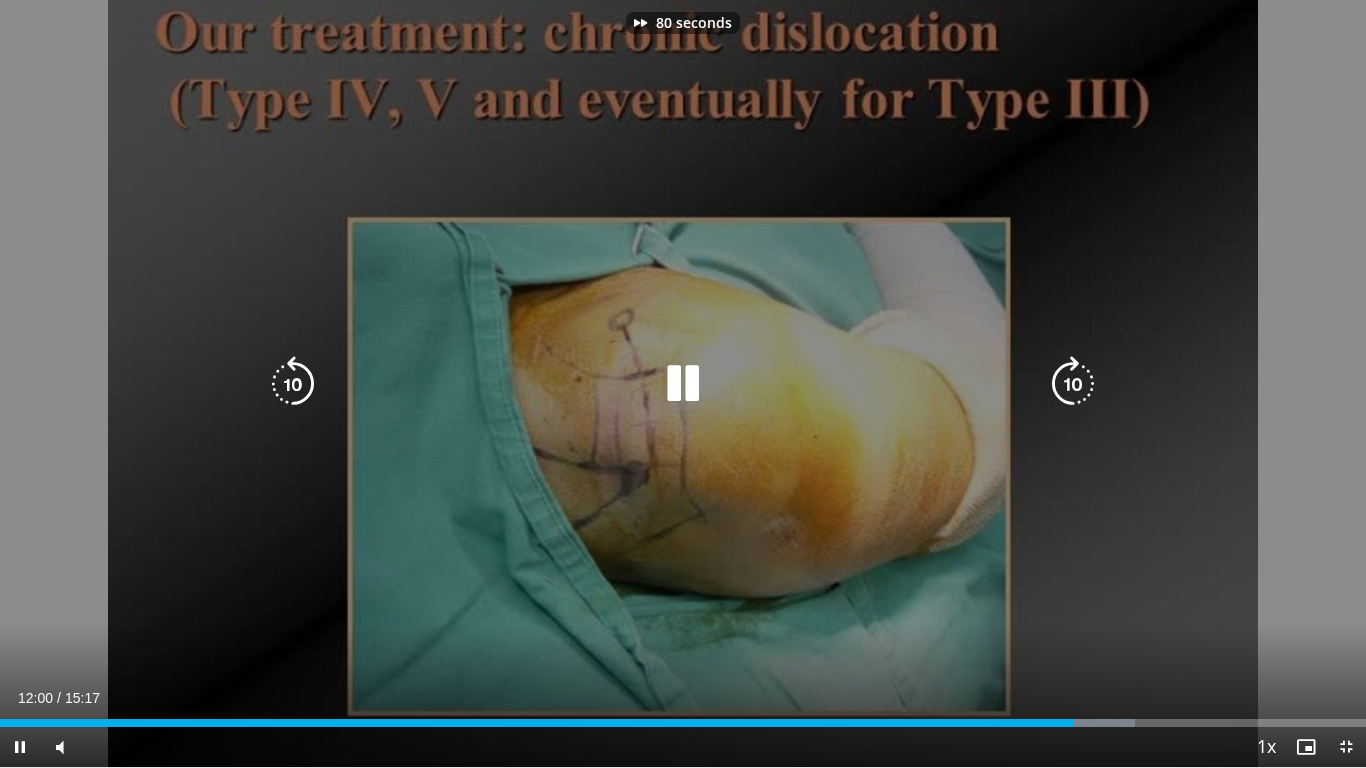 click at bounding box center (1073, 384) 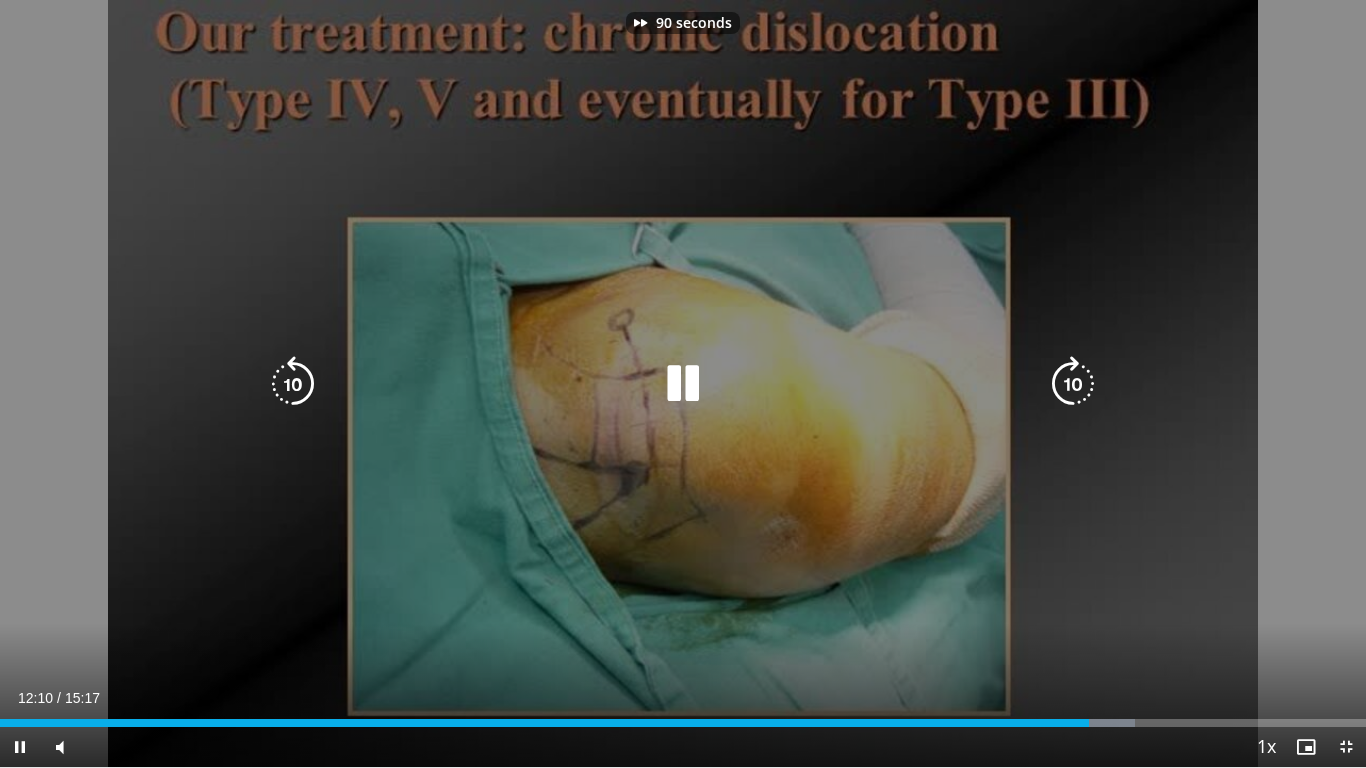 click at bounding box center (1073, 384) 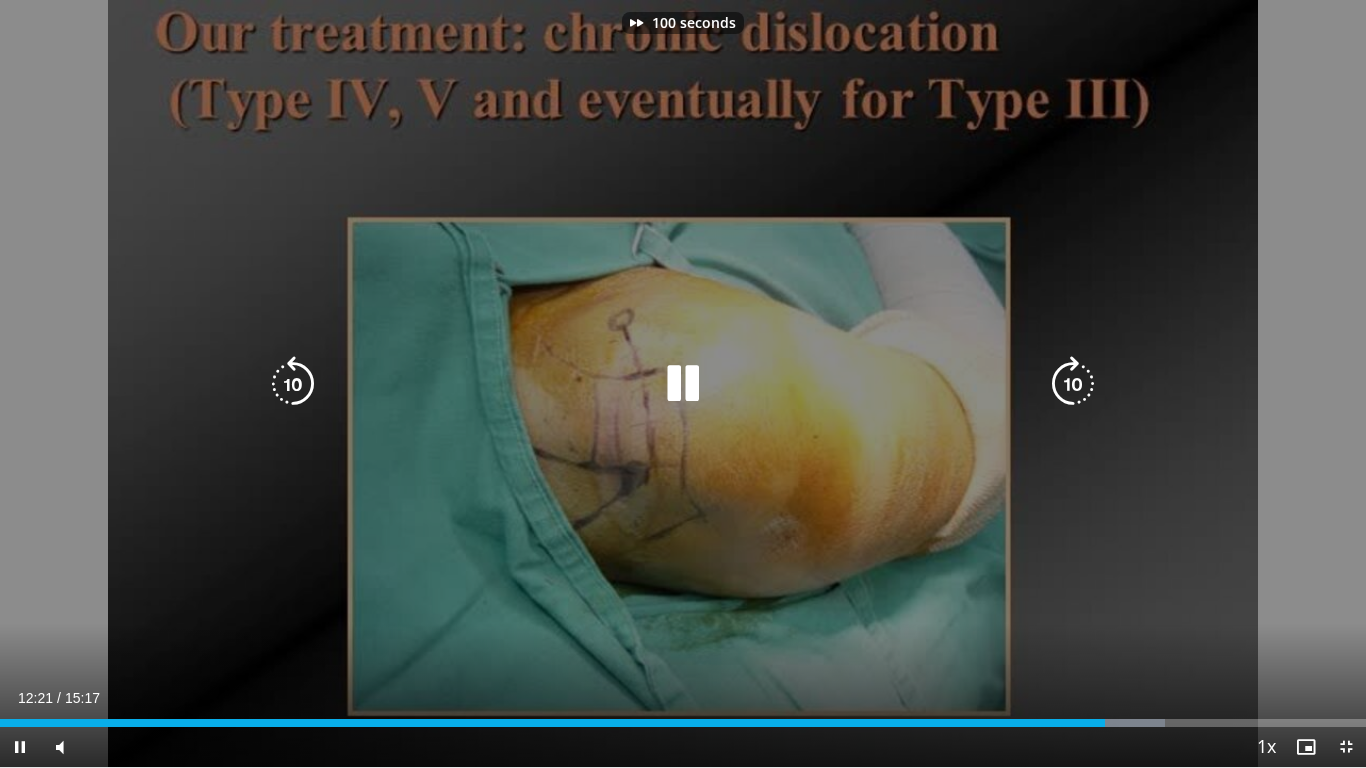 click at bounding box center [1073, 384] 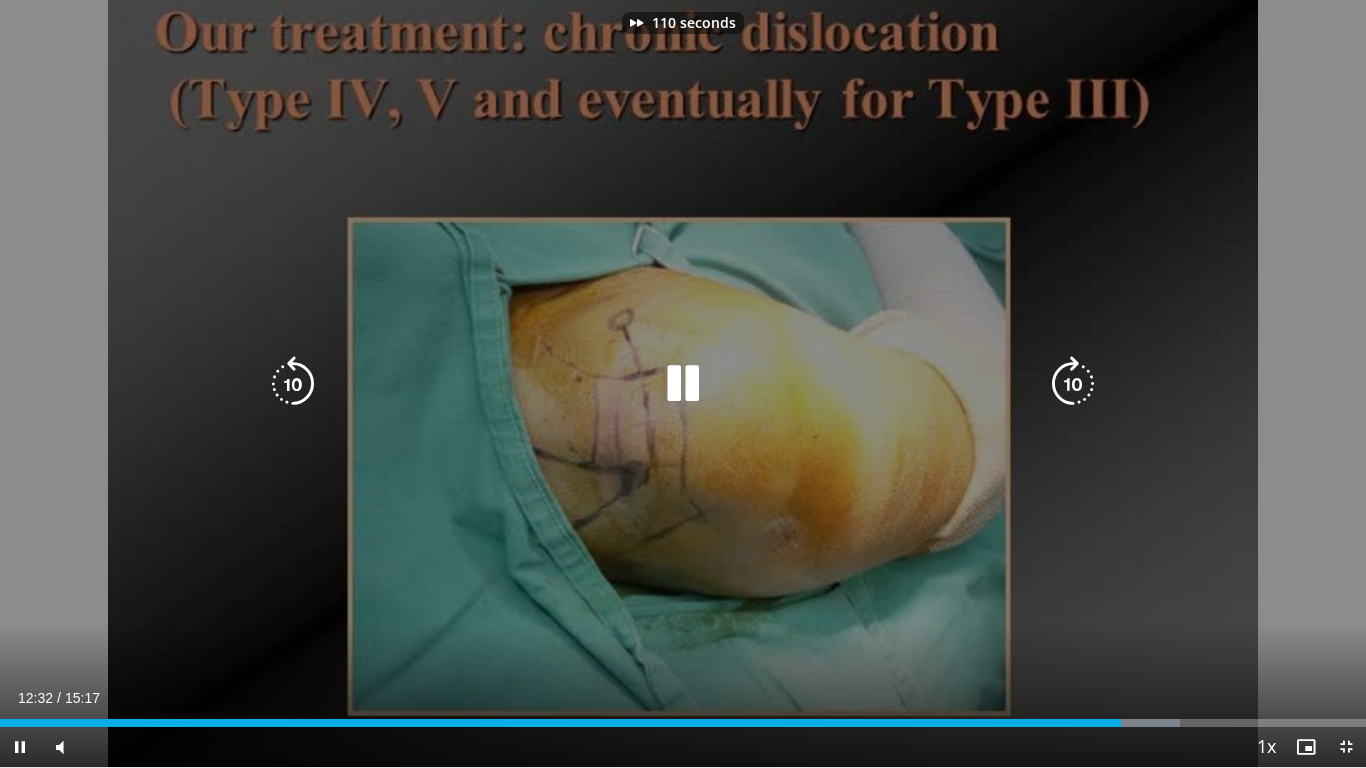 click at bounding box center [1073, 384] 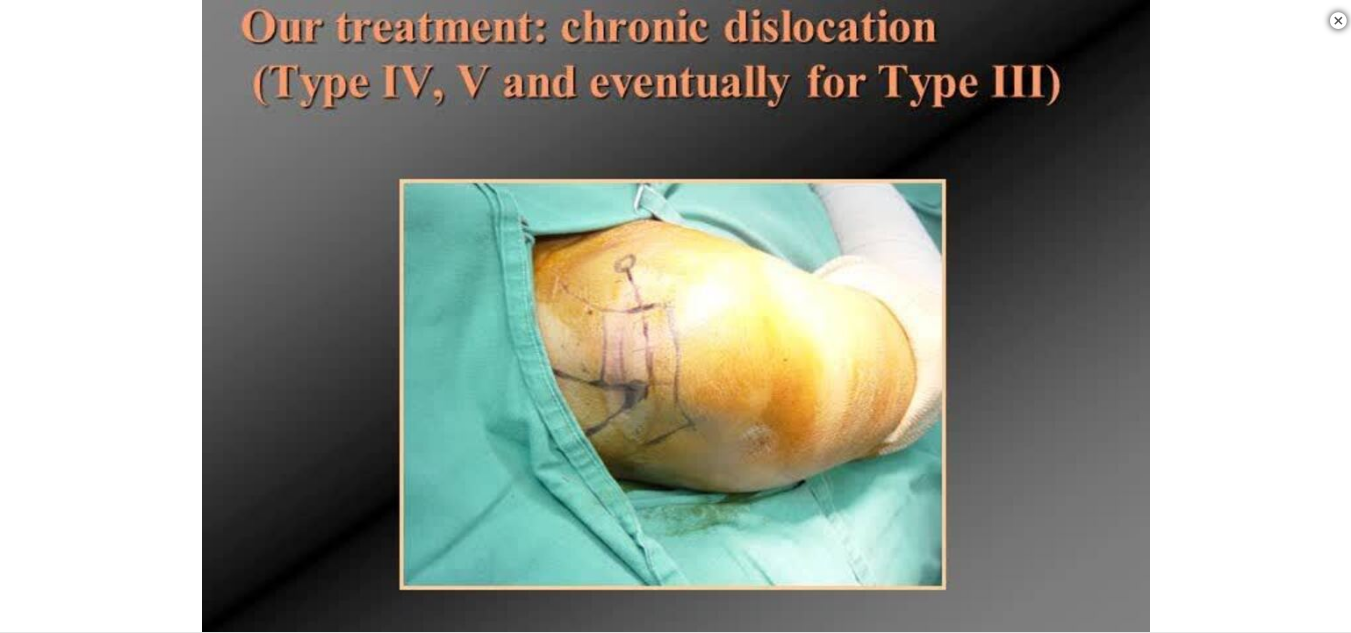 scroll, scrollTop: 400, scrollLeft: 0, axis: vertical 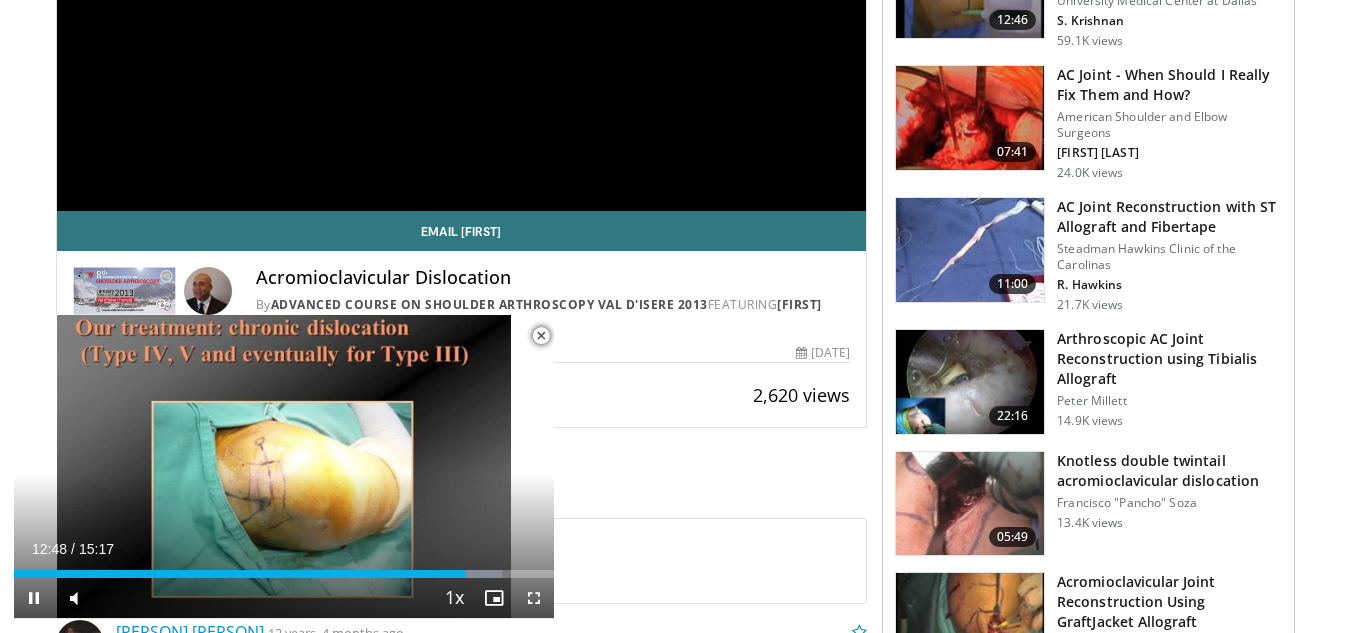 click at bounding box center (541, 336) 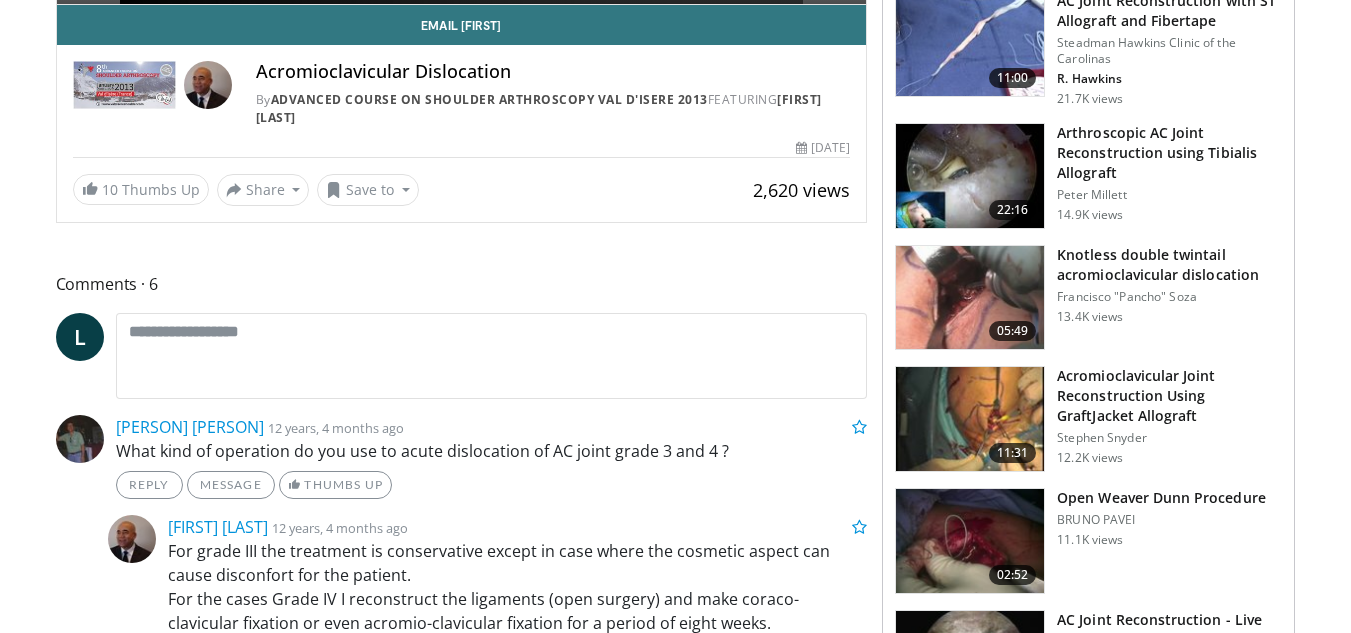 scroll, scrollTop: 700, scrollLeft: 0, axis: vertical 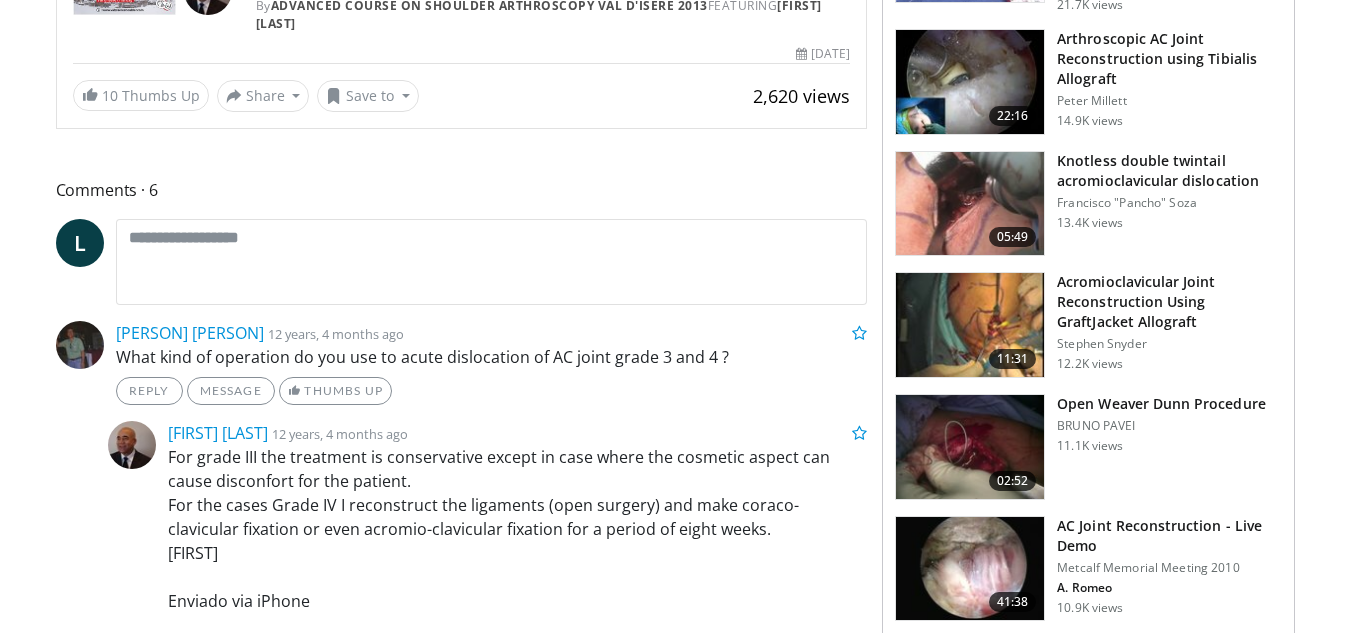 click on "What kind of operation do you use to acute dislocation of AC joint grade 3 and 4 ?" at bounding box center (492, 357) 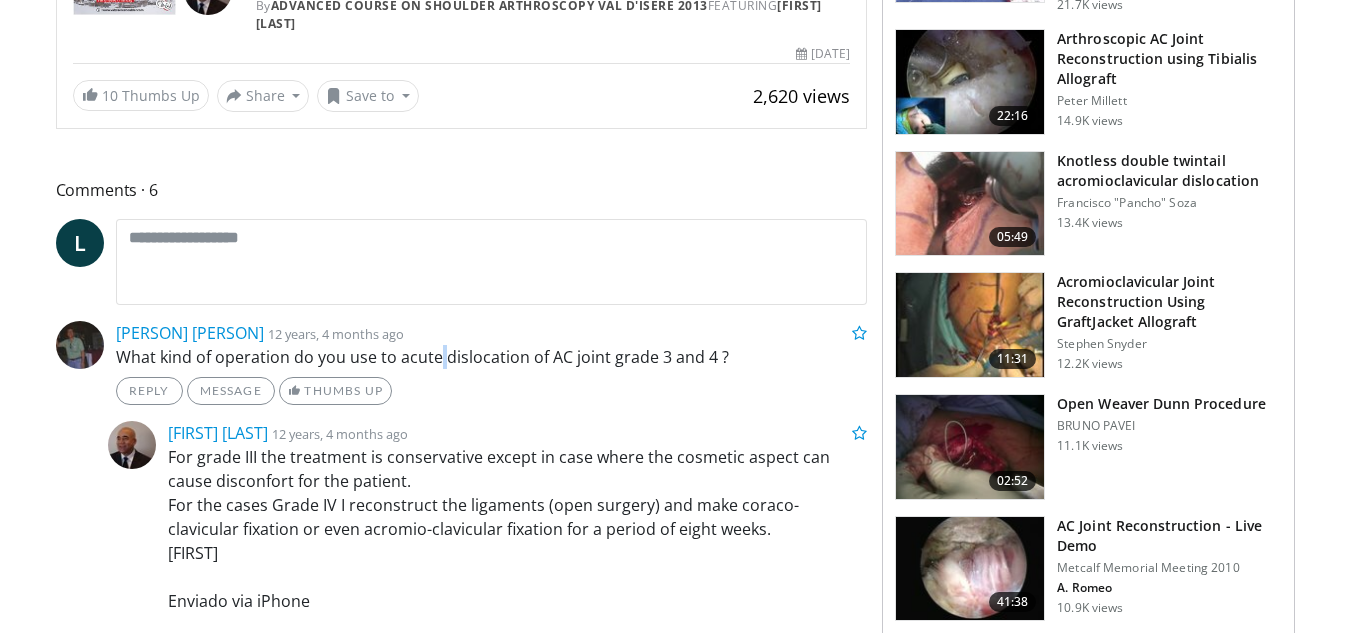 click on "What kind of operation do you use to acute dislocation of AC joint grade 3 and 4 ?" at bounding box center (492, 357) 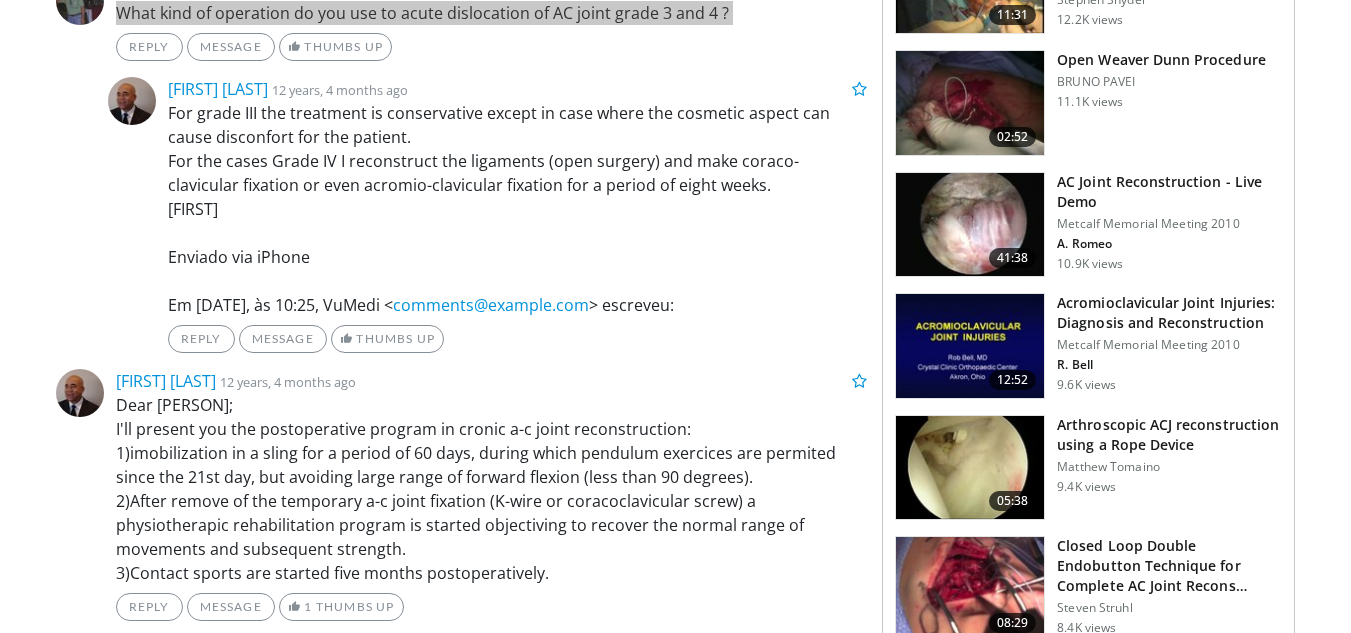 scroll, scrollTop: 1000, scrollLeft: 0, axis: vertical 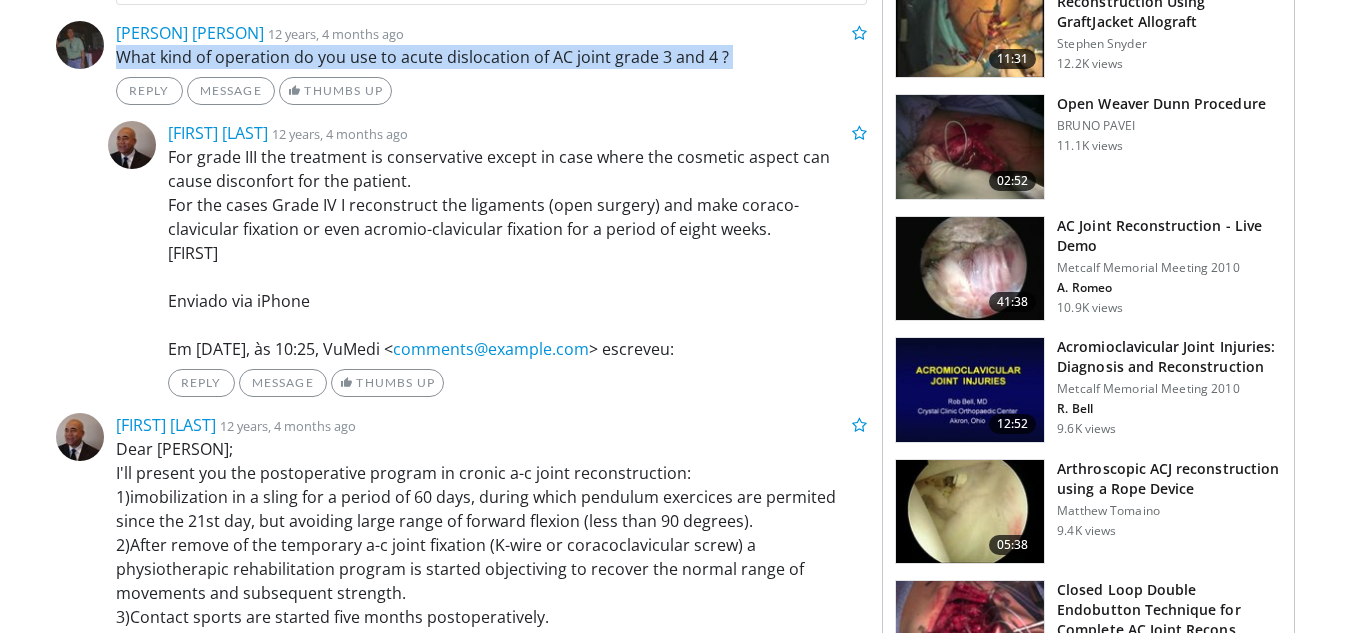 click on "For grade III the  treatment is conservative except in case where the cosmetic aspect can cause disconfort for the patient. For the cases Grade IV I reconstruct the ligaments (open surgery) and make coraco-clavicular fixation or even acromio-clavicular fixation for a period of eight weeks. [FIRST] Enviado via iPhone Em [DATE], às 10:25, VuMedi < comments@example.com > escreveu:" at bounding box center (518, 253) 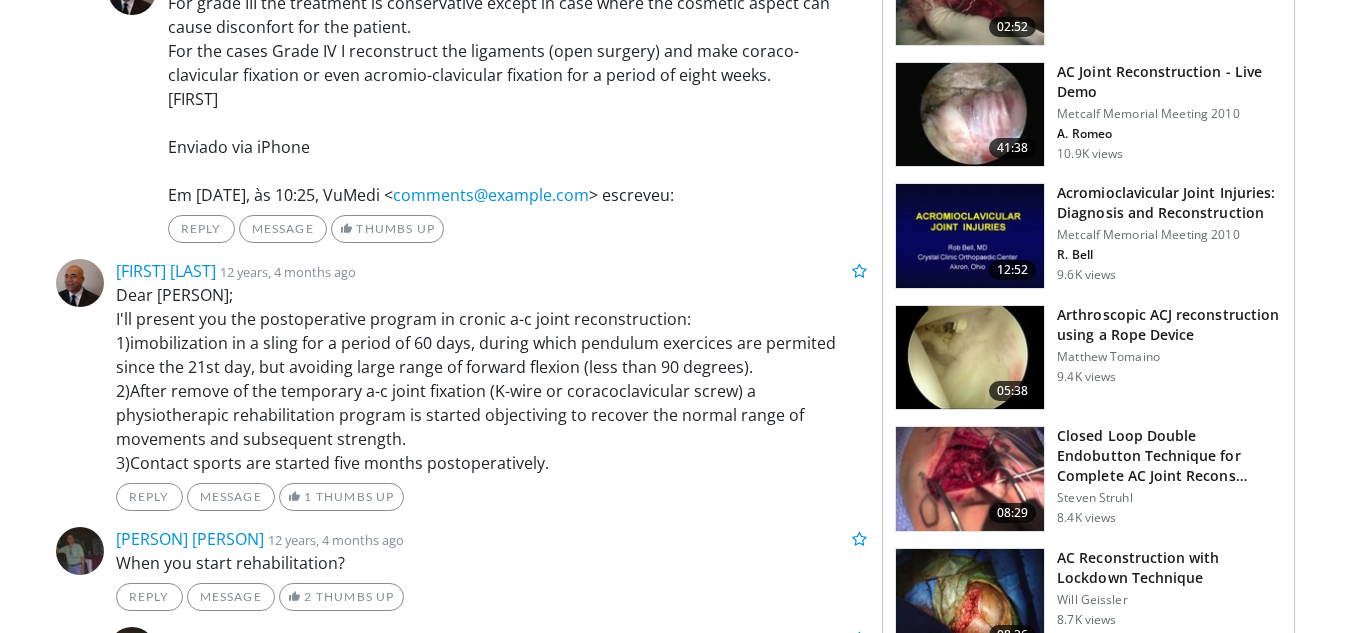 scroll, scrollTop: 1200, scrollLeft: 0, axis: vertical 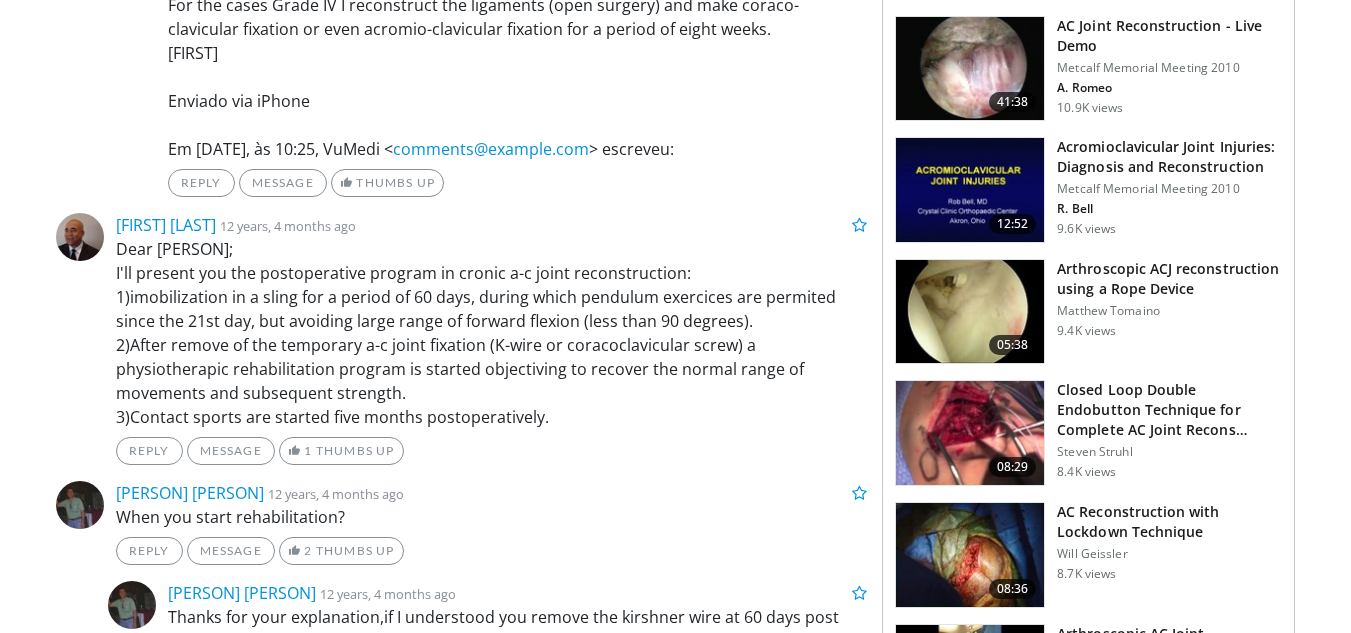 click on "Dear [PERSON];  I'll present you the postoperative program in cronic a-c joint reconstruction: 1)imobilization in a sling for a period of 60 days, during which pendulum exercices are permited since the 21st day, but avoiding large range of forward flexion (less than 90 degrees).   2)After remove of the temporary a-c joint fixation (K-wire or coracoclavicular screw) a physiotherapic rehabilitation program is started objectiving to recover the normal range of movements and subsequent strength. 3)Contact sports are started five months postoperatively." at bounding box center [492, 333] 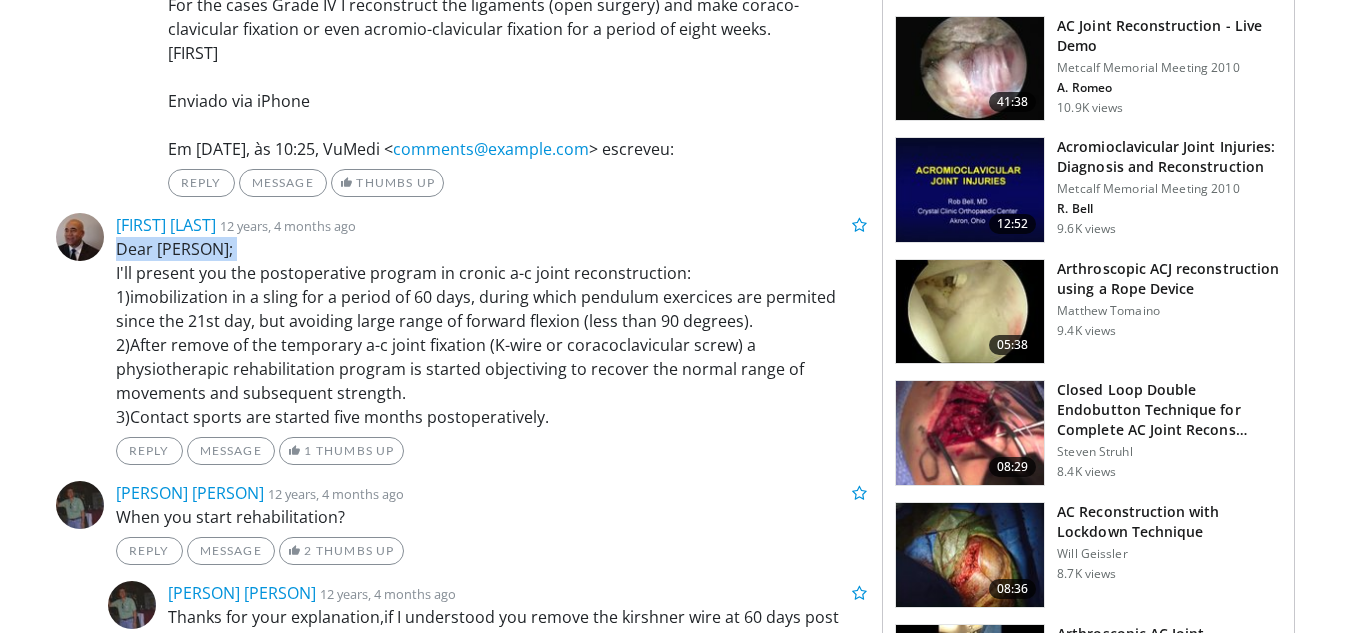 click on "Dear [PERSON];  I'll present you the postoperative program in cronic a-c joint reconstruction: 1)imobilization in a sling for a period of 60 days, during which pendulum exercices are permited since the 21st day, but avoiding large range of forward flexion (less than 90 degrees).   2)After remove of the temporary a-c joint fixation (K-wire or coracoclavicular screw) a physiotherapic rehabilitation program is started objectiving to recover the normal range of movements and subsequent strength. 3)Contact sports are started five months postoperatively." at bounding box center (492, 333) 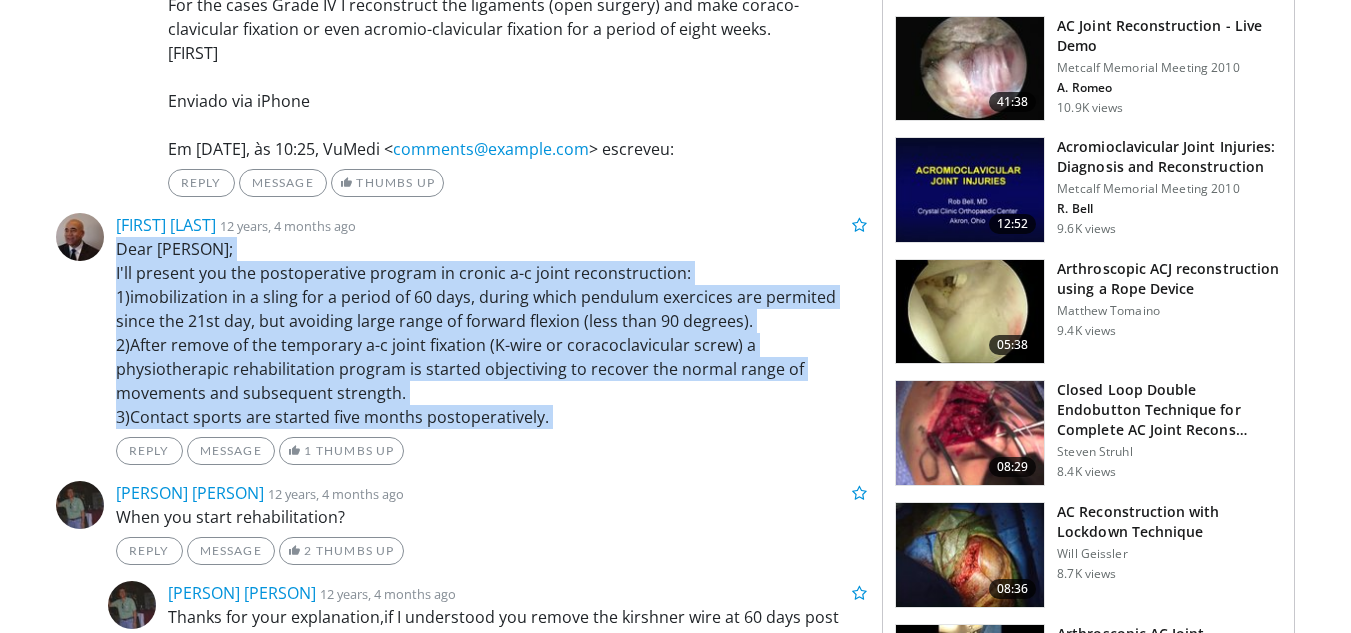 drag, startPoint x: 491, startPoint y: 243, endPoint x: 498, endPoint y: 420, distance: 177.13837 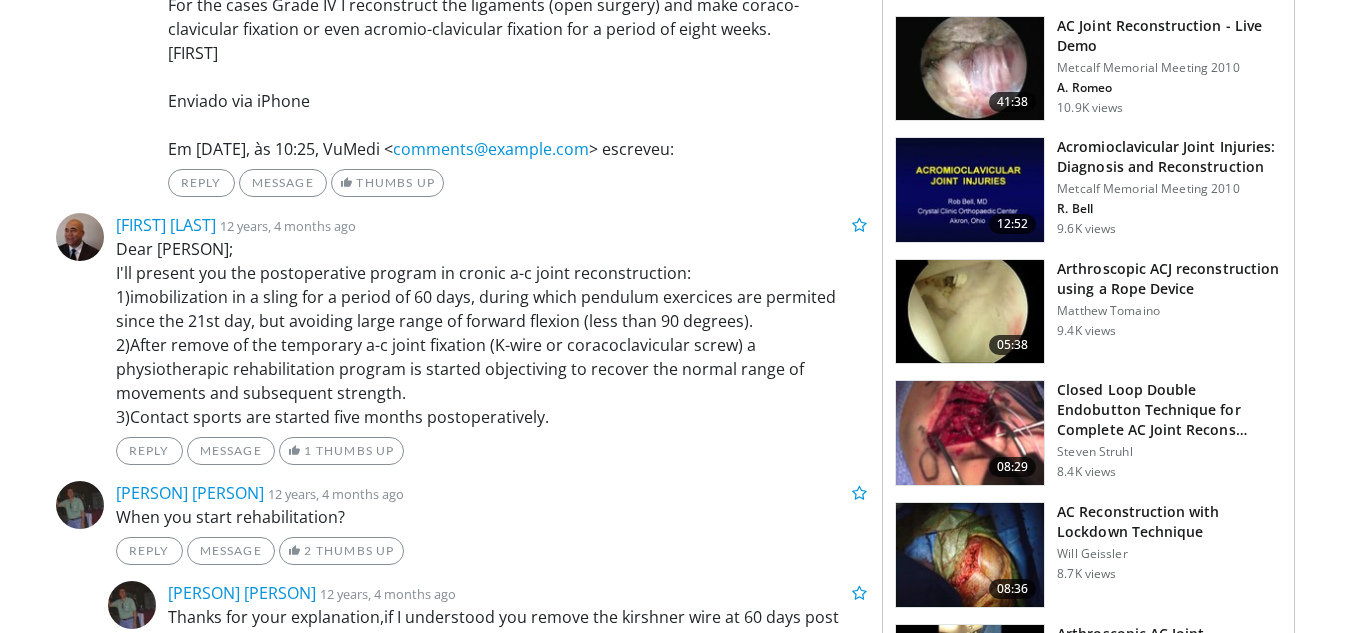 click on "Dear [PERSON];  I'll present you the postoperative program in cronic a-c joint reconstruction: 1)imobilization in a sling for a period of 60 days, during which pendulum exercices are permited since the 21st day, but avoiding large range of forward flexion (less than 90 degrees).   2)After remove of the temporary a-c joint fixation (K-wire or coracoclavicular screw) a physiotherapic rehabilitation program is started objectiving to recover the normal range of movements and subsequent strength. 3)Contact sports are started five months postoperatively." at bounding box center (492, 333) 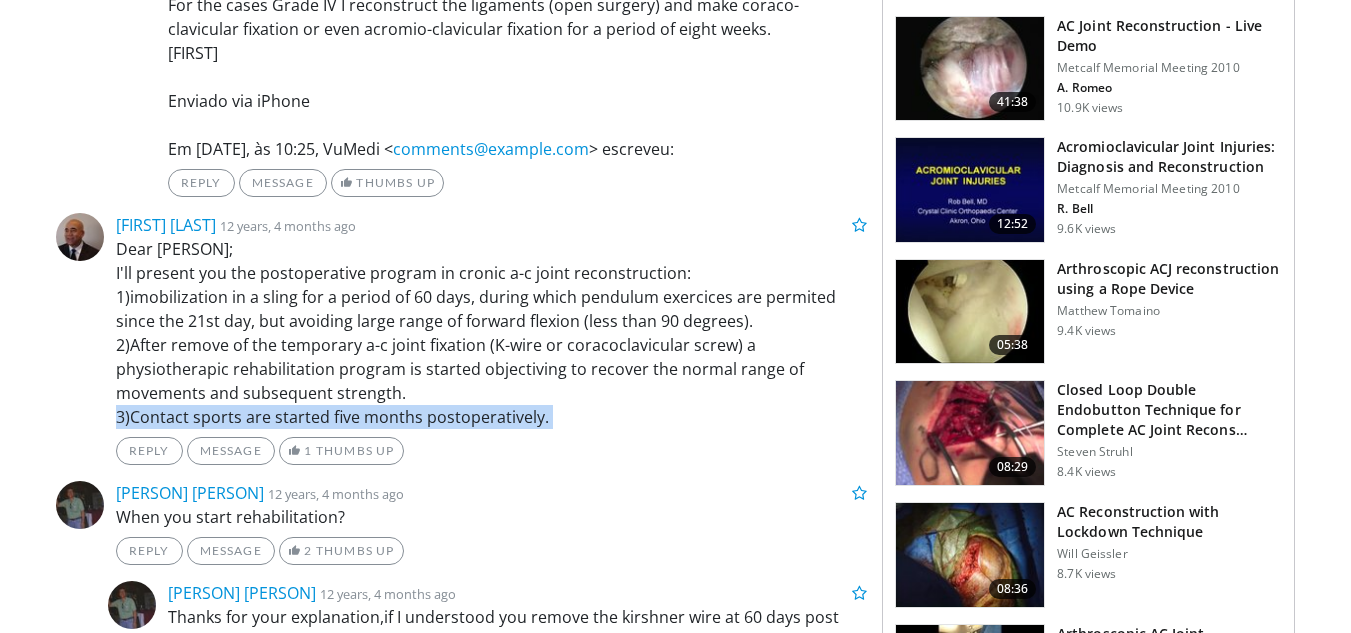 click on "Dear [PERSON];  I'll present you the postoperative program in cronic a-c joint reconstruction: 1)imobilization in a sling for a period of 60 days, during which pendulum exercices are permited since the 21st day, but avoiding large range of forward flexion (less than 90 degrees).   2)After remove of the temporary a-c joint fixation (K-wire or coracoclavicular screw) a physiotherapic rehabilitation program is started objectiving to recover the normal range of movements and subsequent strength. 3)Contact sports are started five months postoperatively." at bounding box center [492, 333] 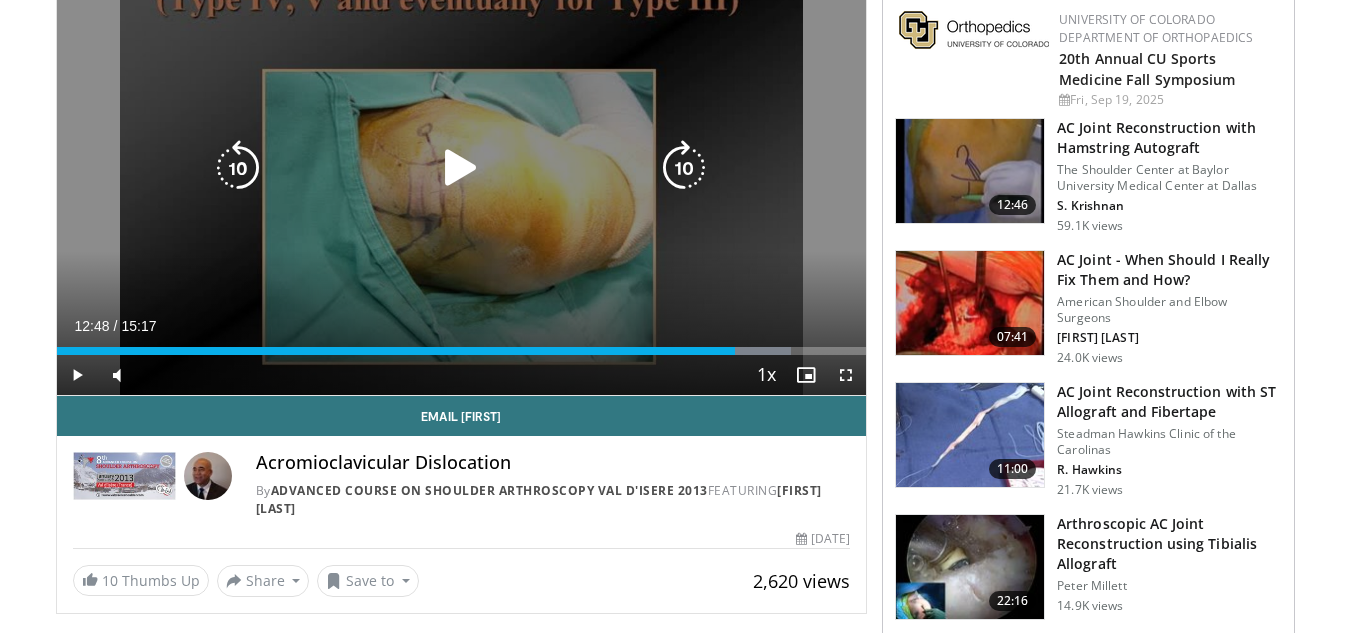 scroll, scrollTop: 100, scrollLeft: 0, axis: vertical 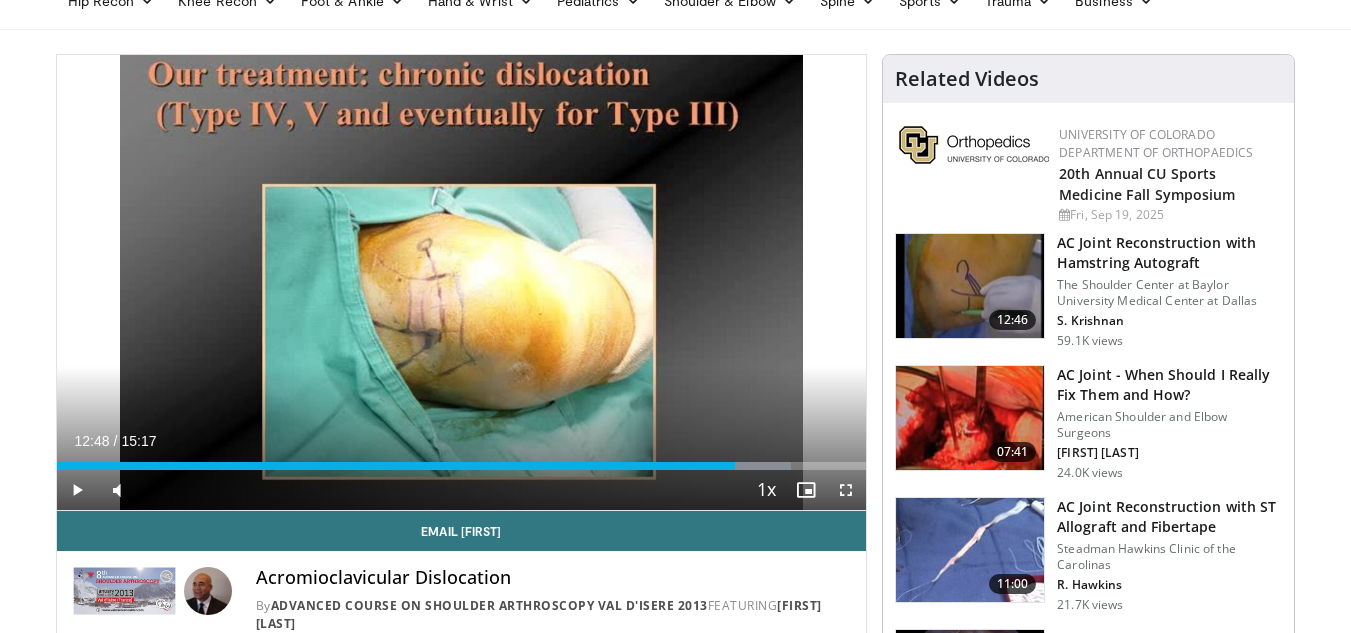click at bounding box center [970, 286] 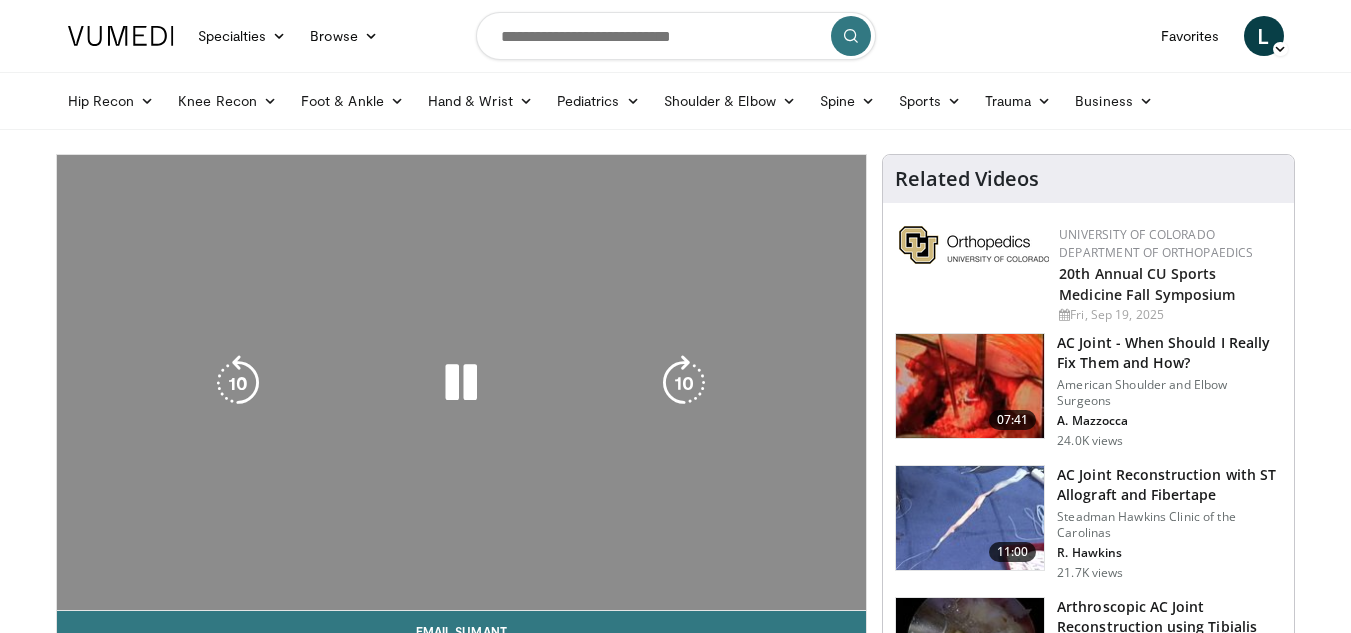 scroll, scrollTop: 0, scrollLeft: 0, axis: both 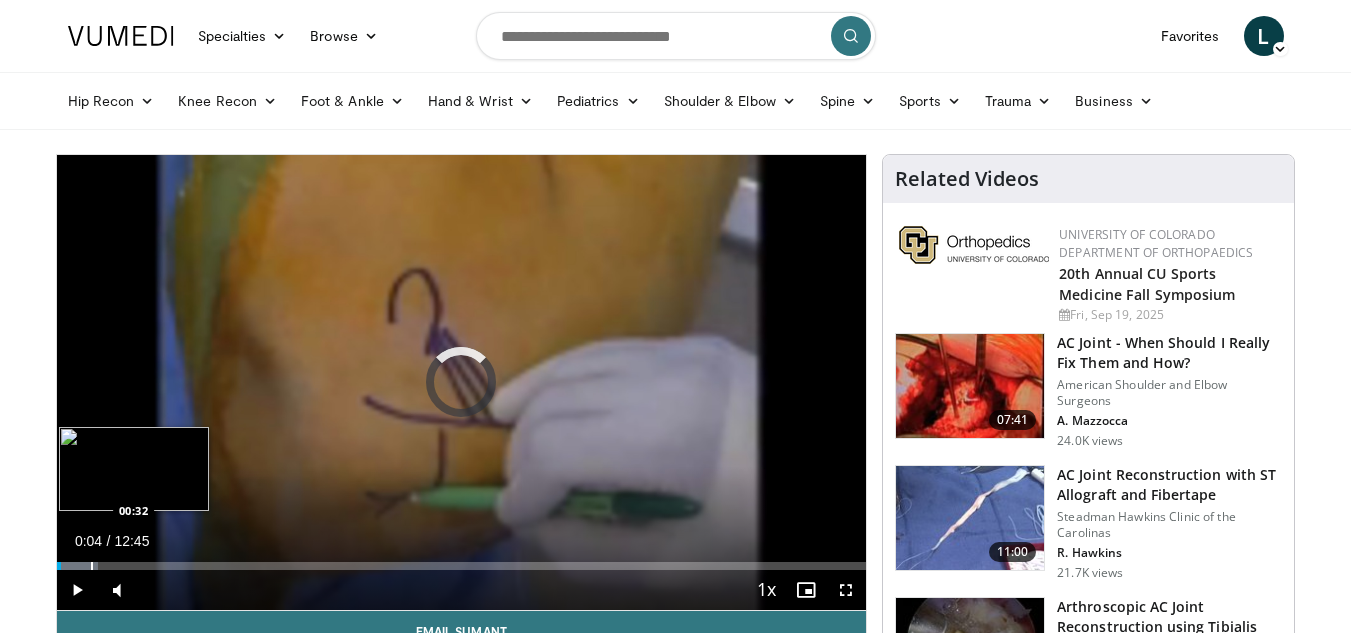 click at bounding box center (92, 566) 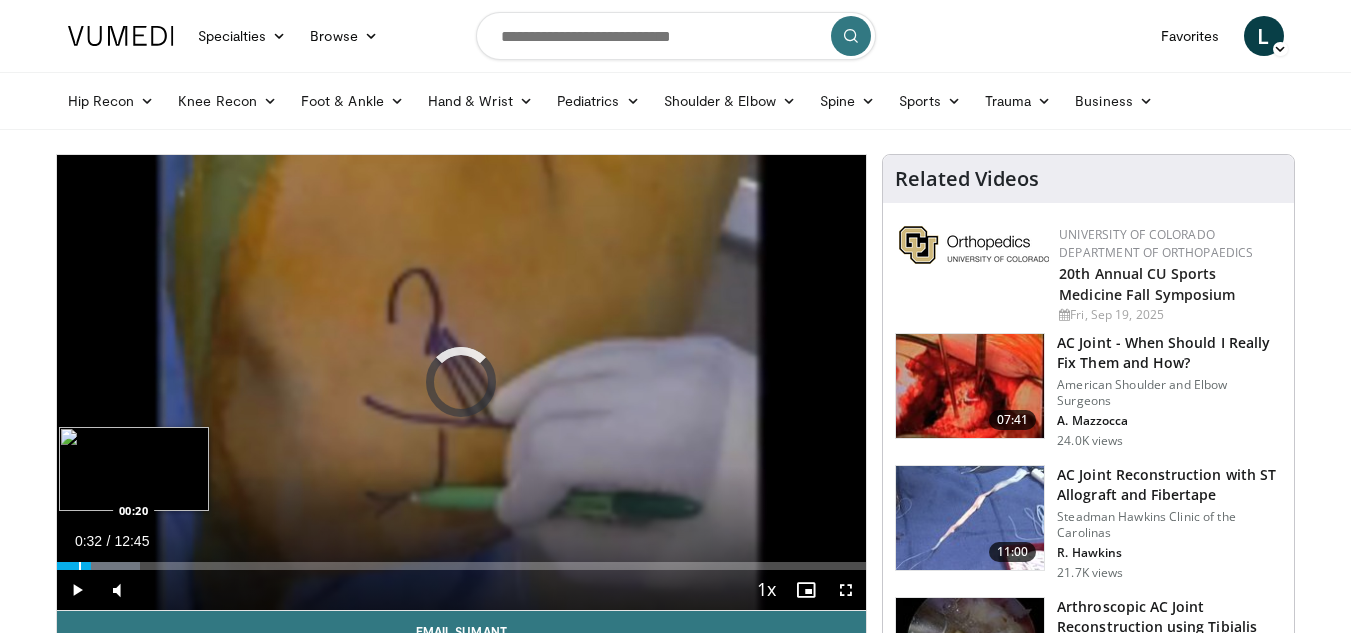 click on "Loaded :  10.36% 00:21 00:20" at bounding box center (462, 560) 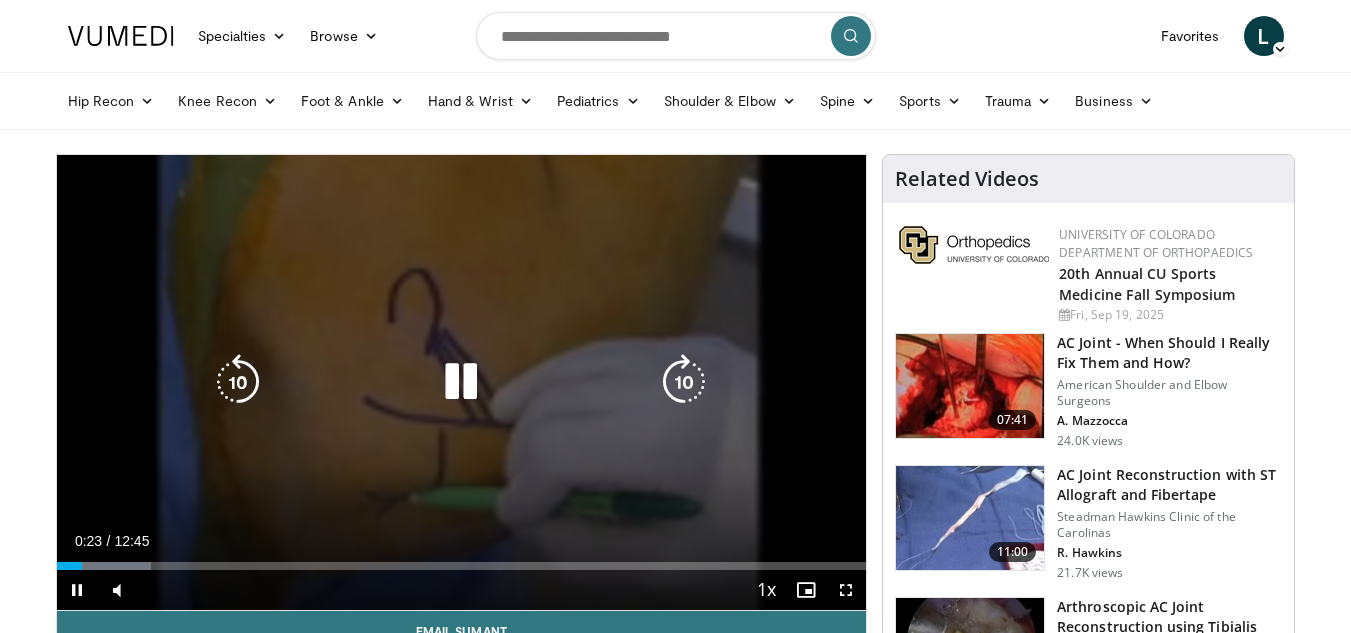 click on "10 seconds
Tap to unmute" at bounding box center [462, 382] 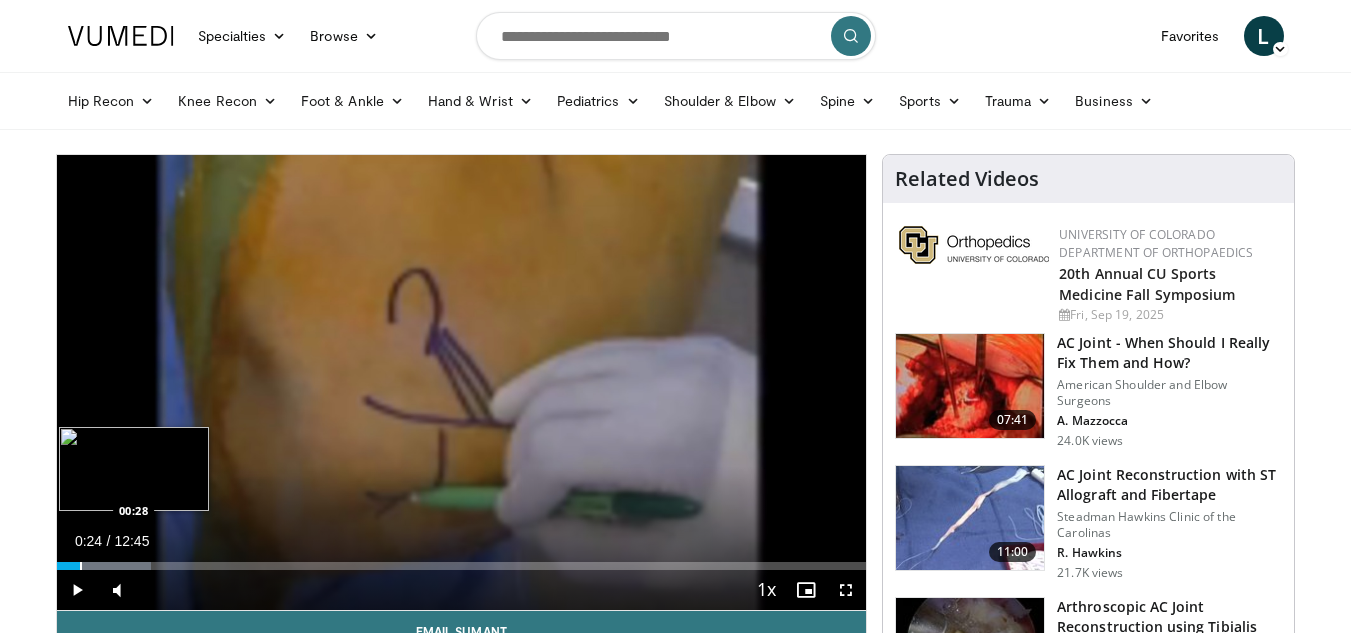 click at bounding box center [81, 566] 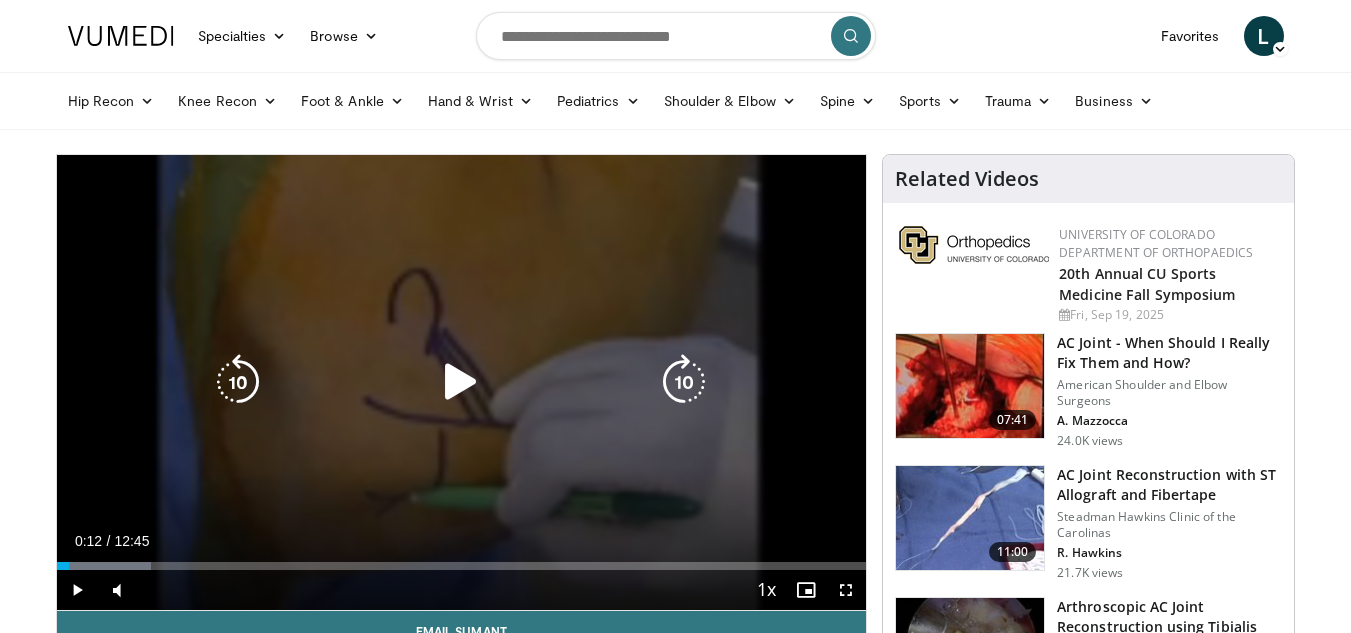 click on "10 seconds
Tap to unmute" at bounding box center [462, 382] 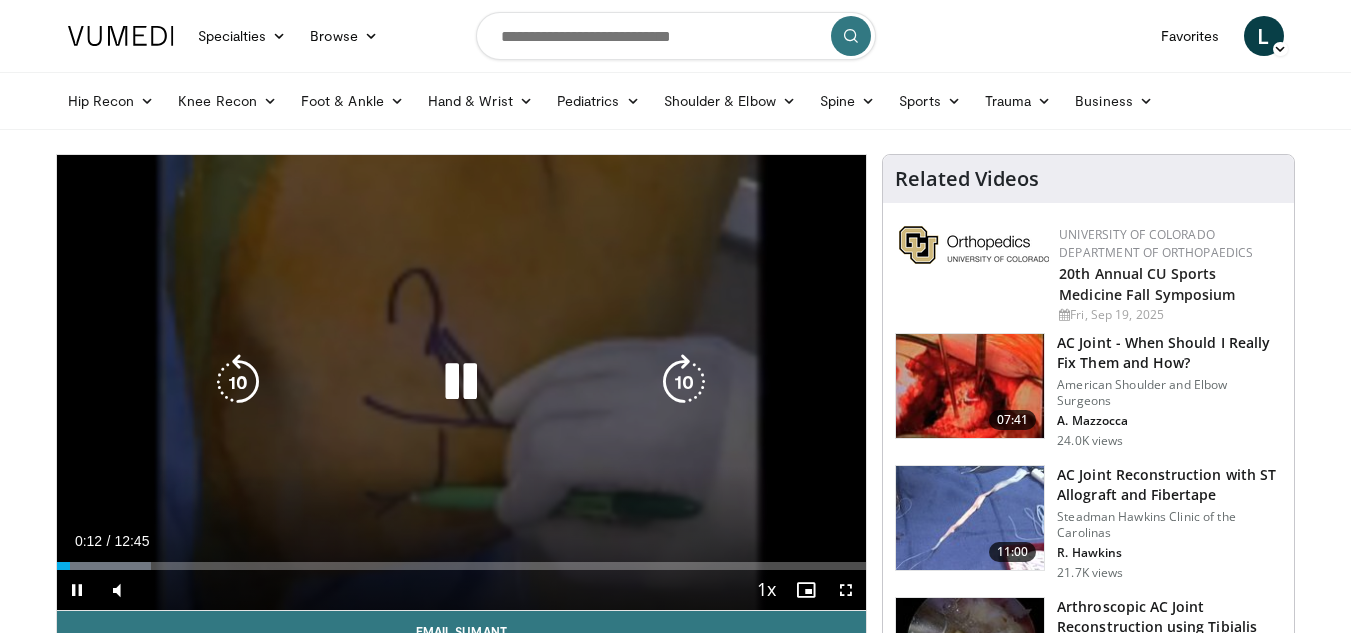 click on "10 seconds
Tap to unmute" at bounding box center (462, 382) 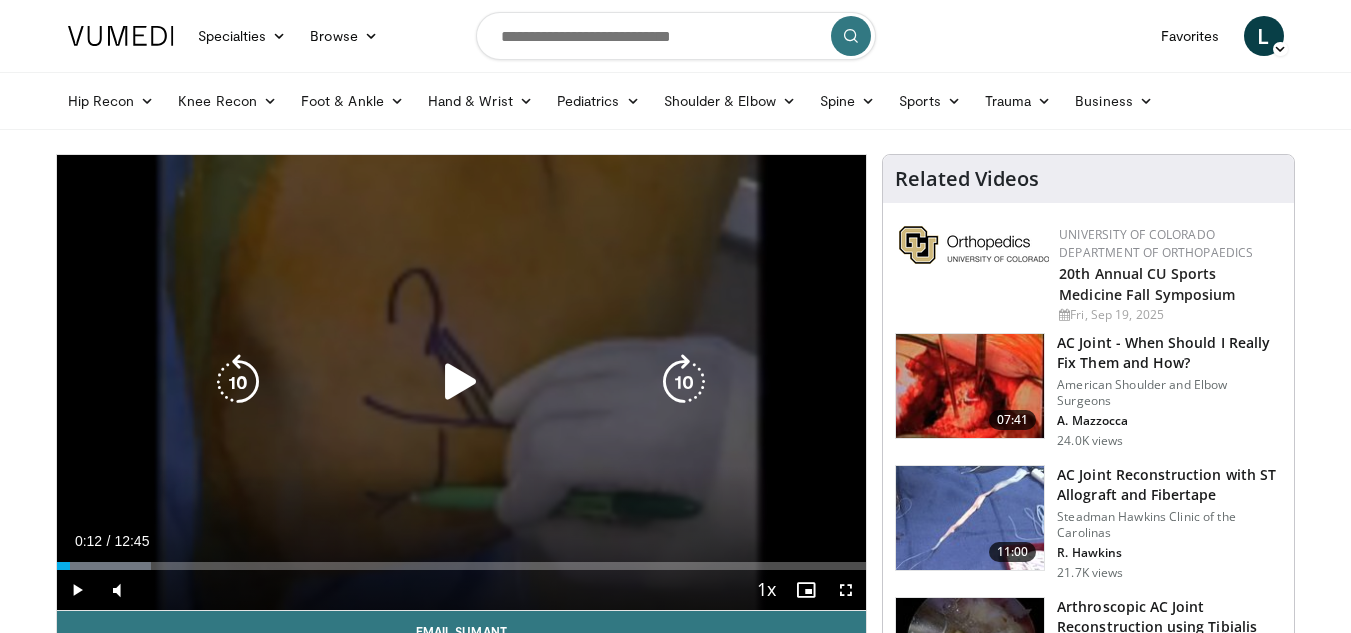 click on "10 seconds
Tap to unmute" at bounding box center (462, 382) 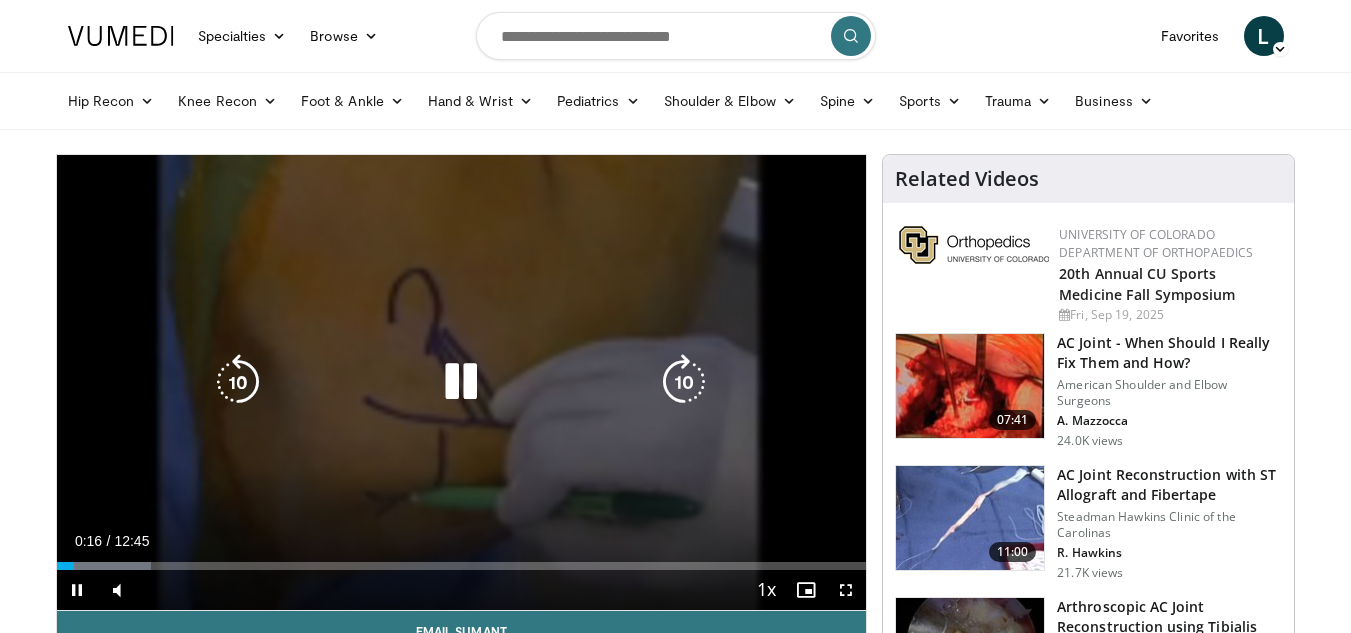 click on "10 seconds
Tap to unmute" at bounding box center [462, 382] 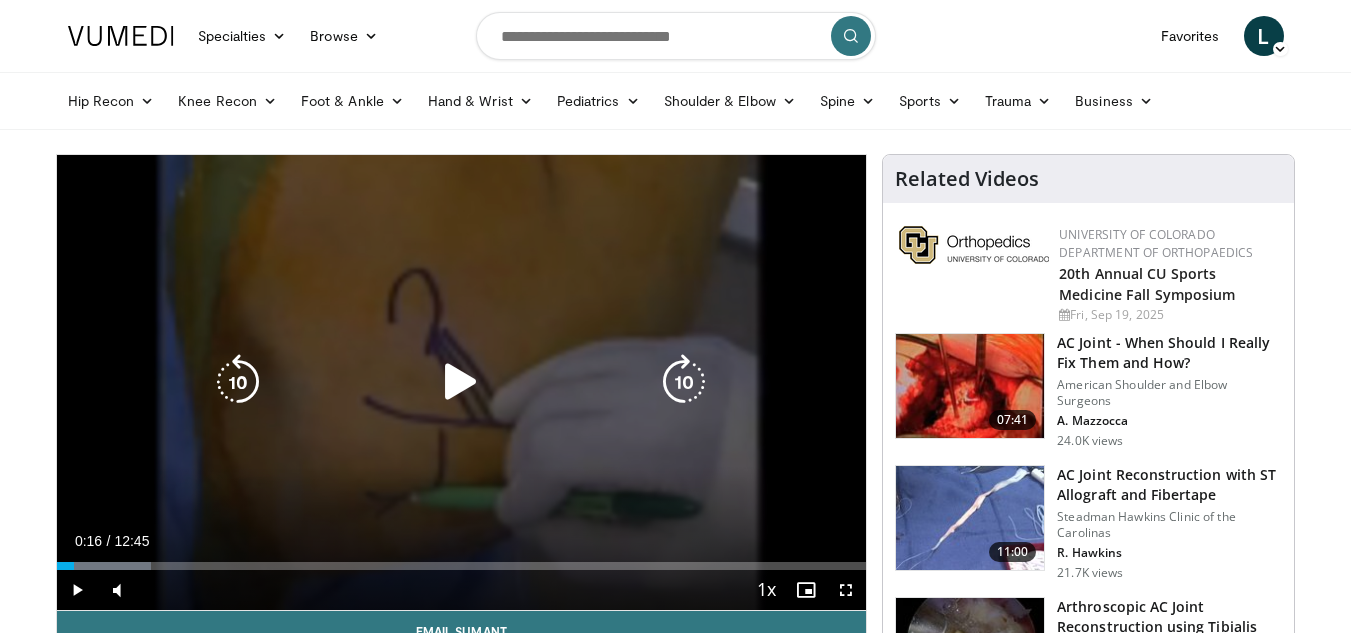 click on "10 seconds
Tap to unmute" at bounding box center (462, 382) 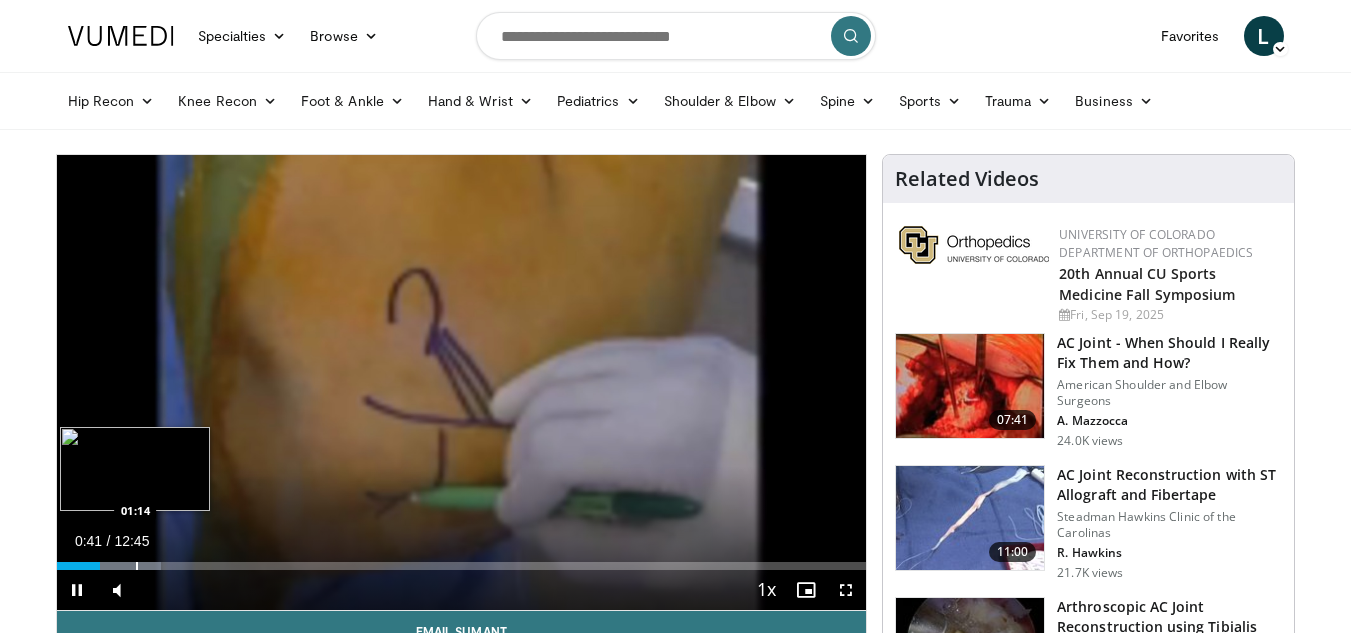 click on "Loaded :  12.95% 00:41 01:14" at bounding box center [462, 566] 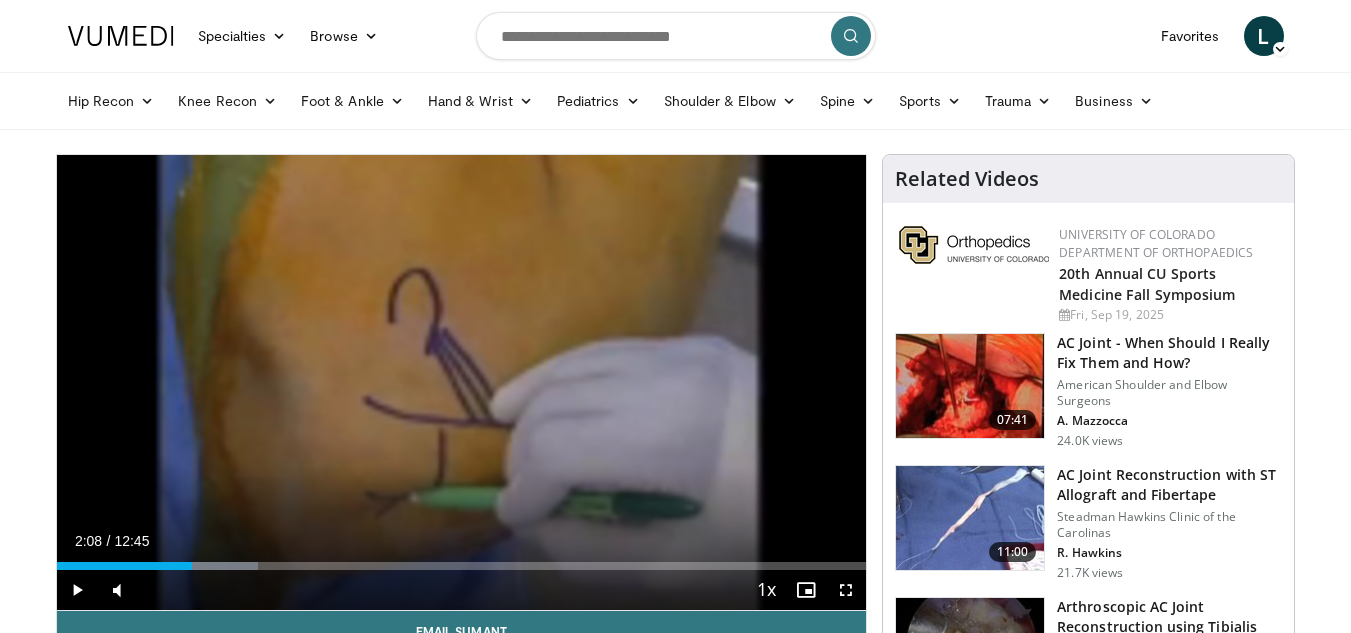 drag, startPoint x: 28, startPoint y: 444, endPoint x: 1282, endPoint y: 105, distance: 1299.0139 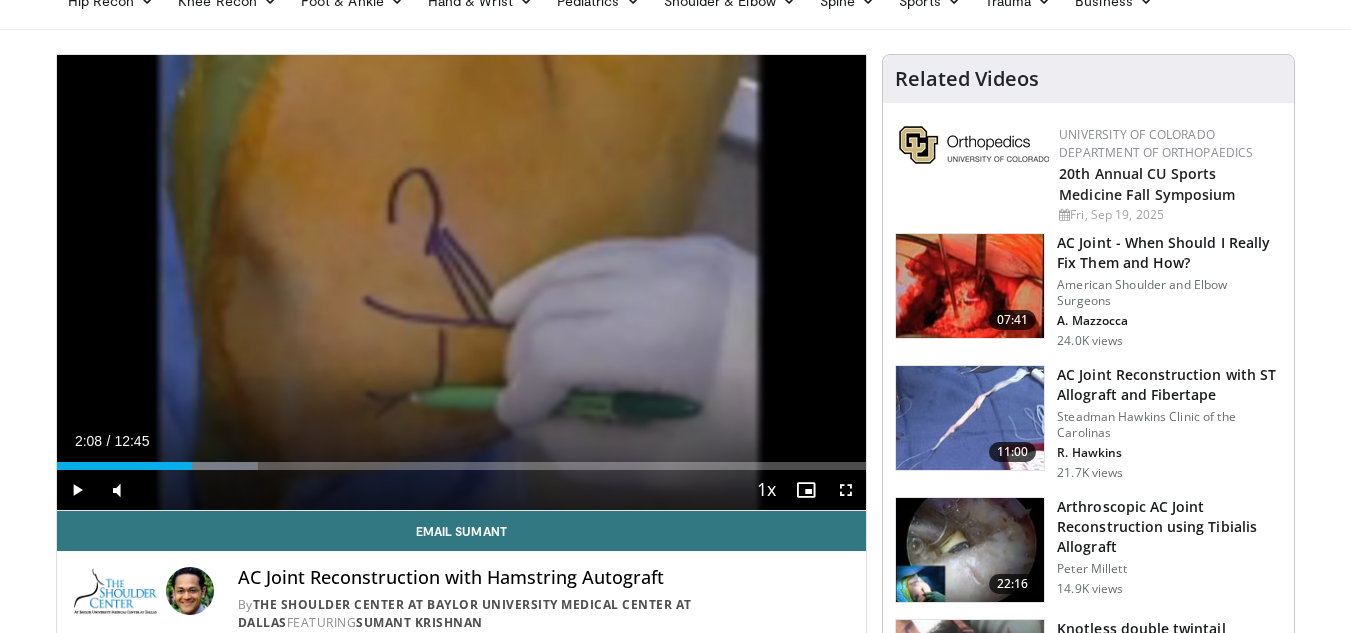 scroll, scrollTop: 0, scrollLeft: 0, axis: both 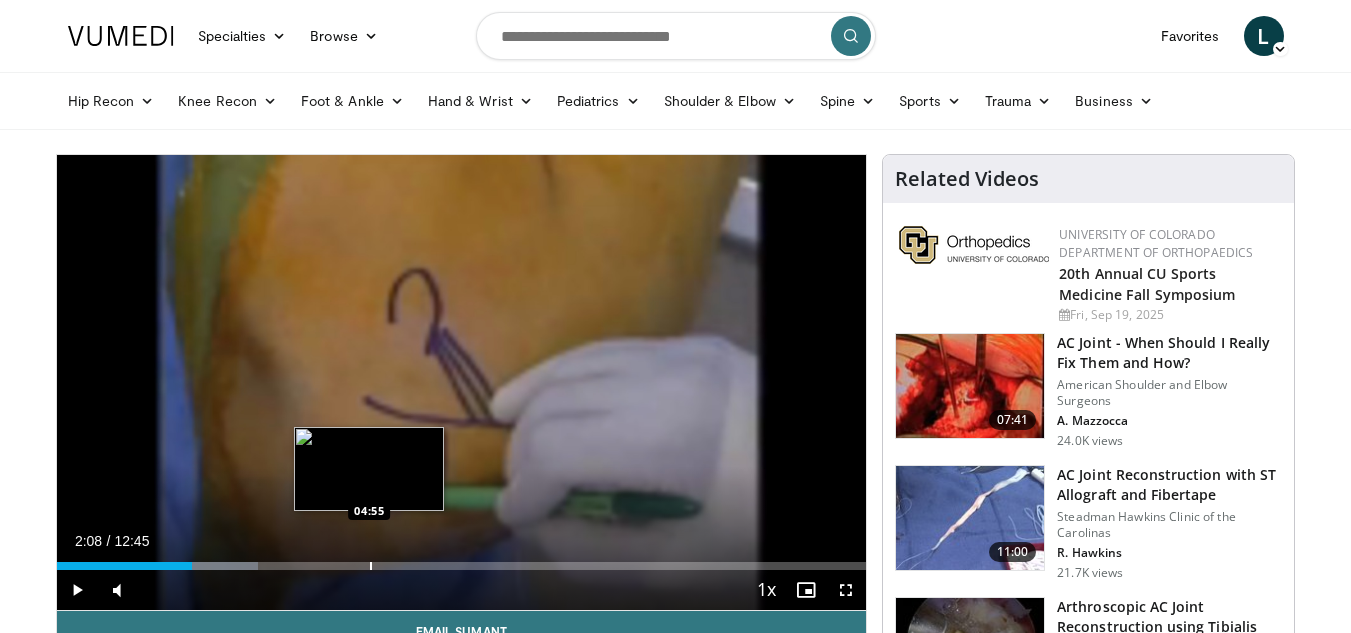 click on "Loaded :  24.84% 02:08 04:55" at bounding box center (462, 560) 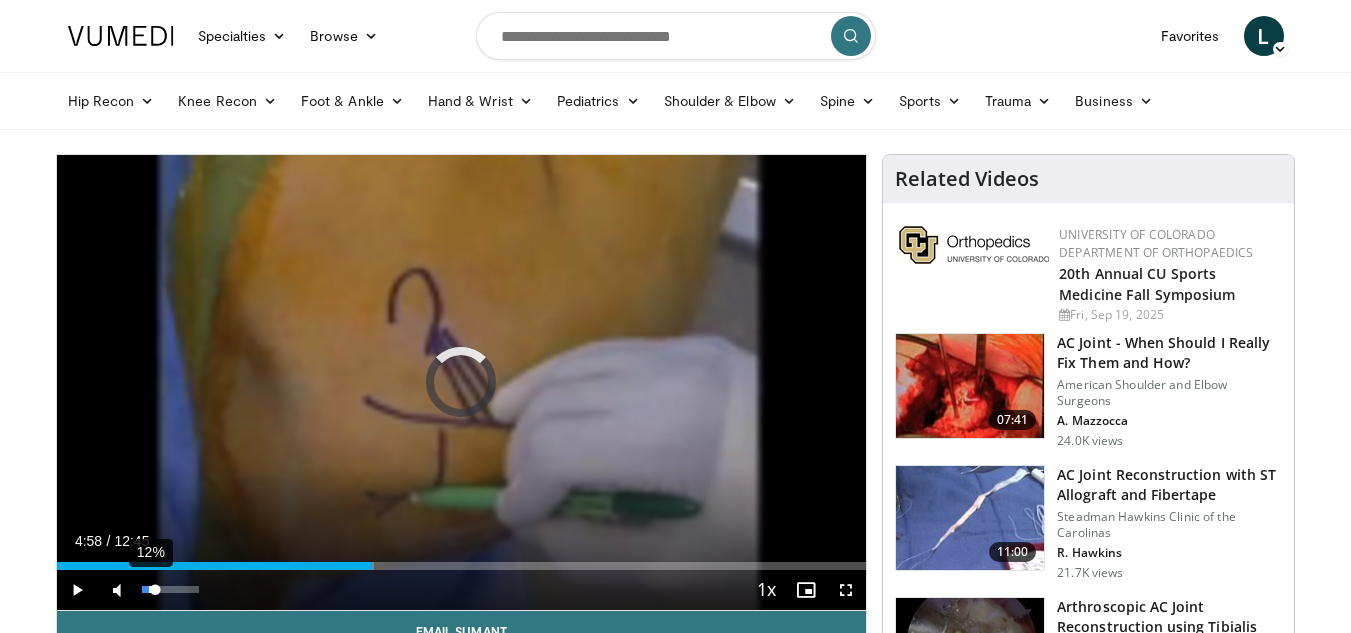 click on "12%" at bounding box center (170, 589) 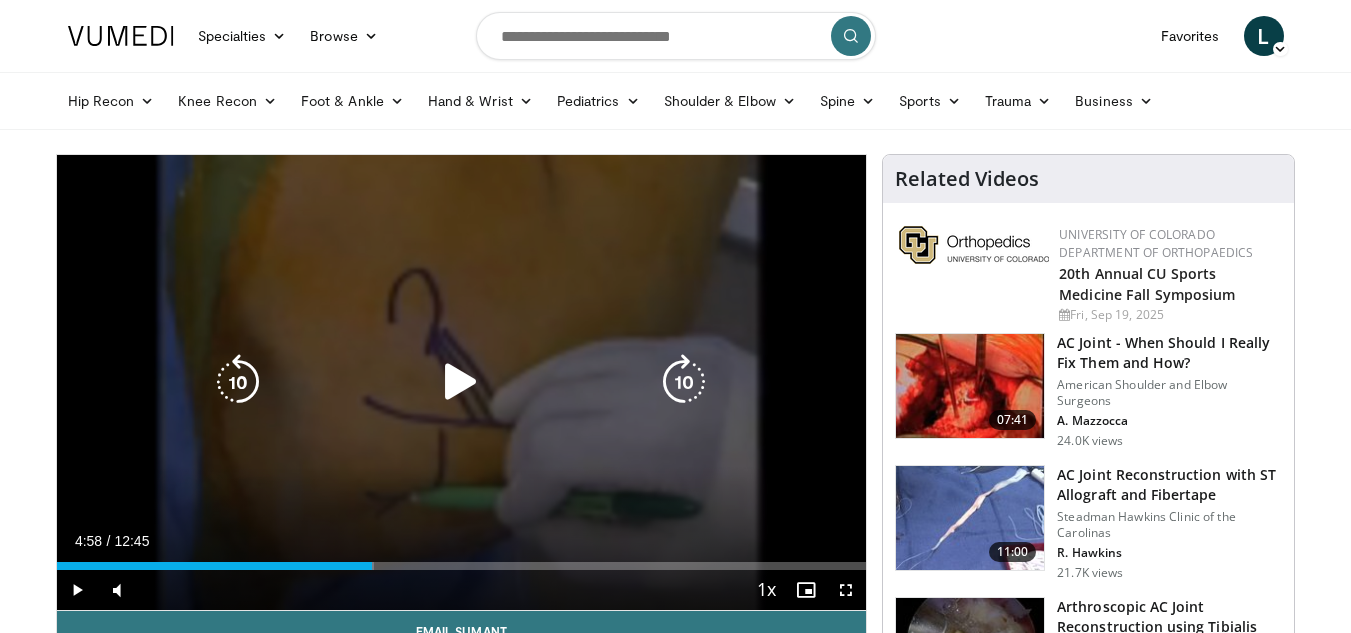 click on "10 seconds
Tap to unmute" at bounding box center [462, 382] 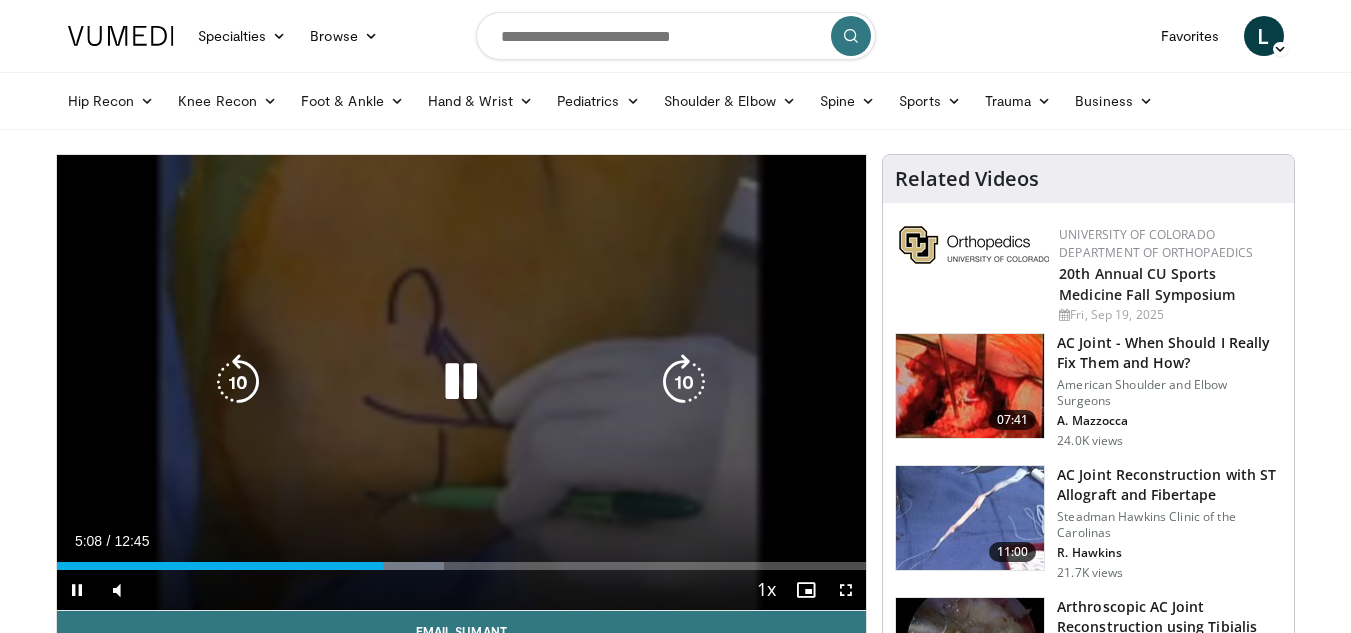 click on "10 seconds
Tap to unmute" at bounding box center [462, 382] 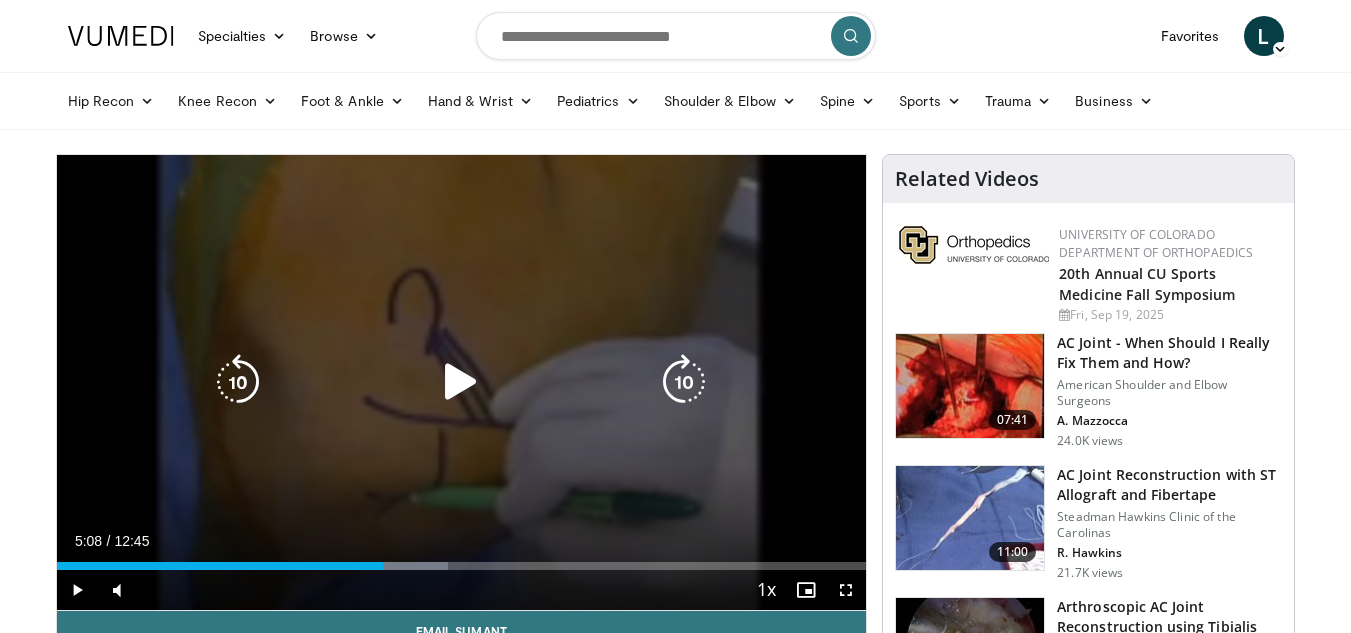 click on "10 seconds
Tap to unmute" at bounding box center [462, 382] 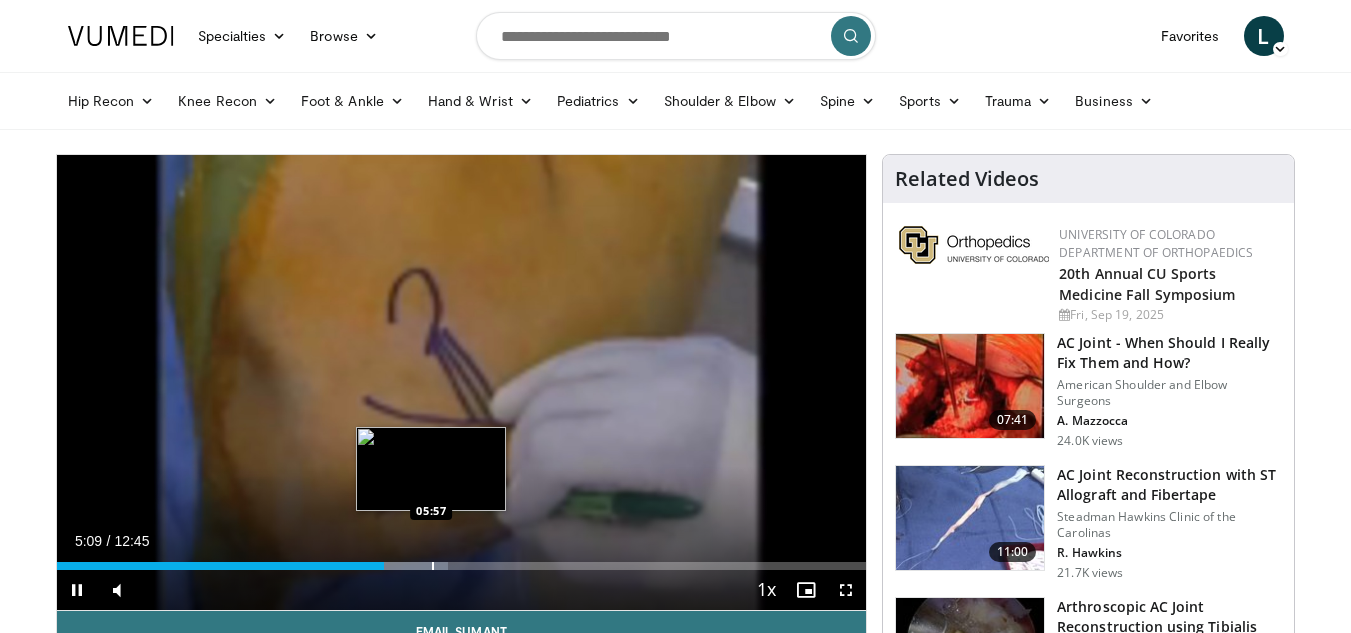 click at bounding box center (433, 566) 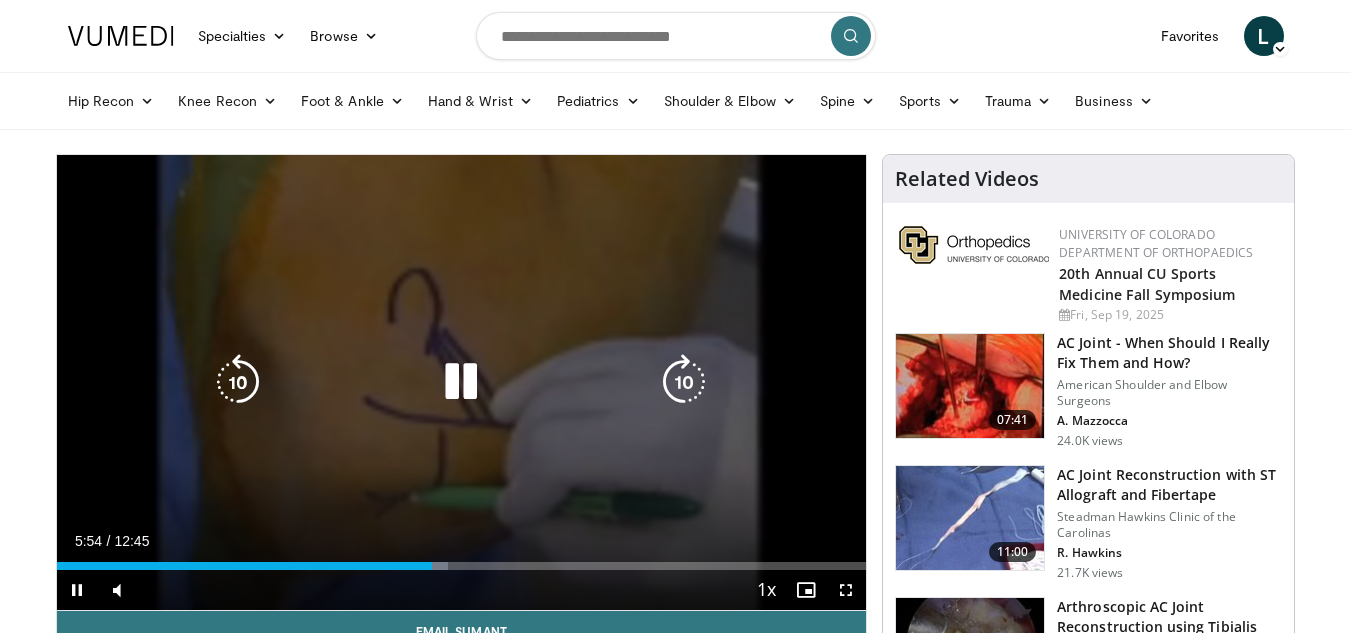click on "10 seconds
Tap to unmute" at bounding box center (462, 382) 